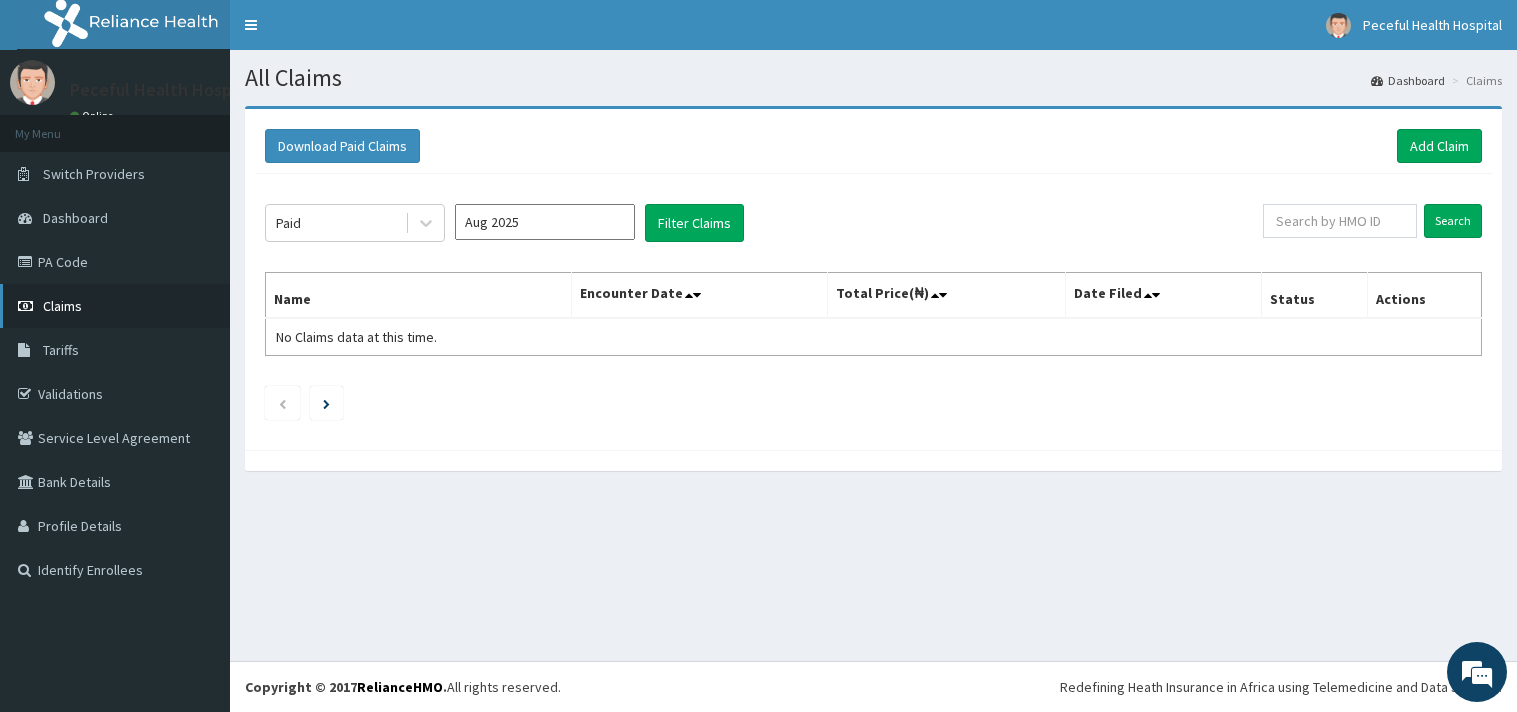 scroll, scrollTop: 0, scrollLeft: 0, axis: both 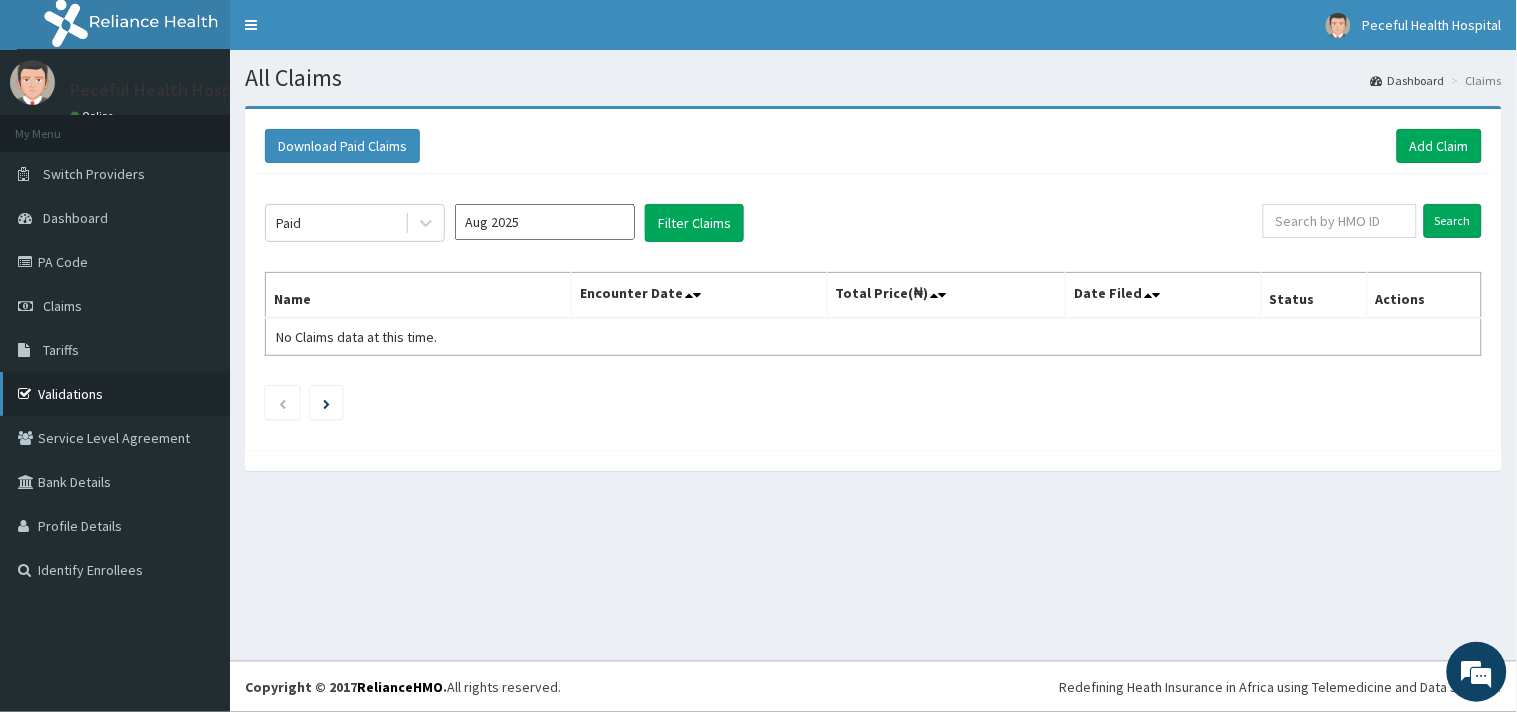 click on "Validations" at bounding box center (115, 394) 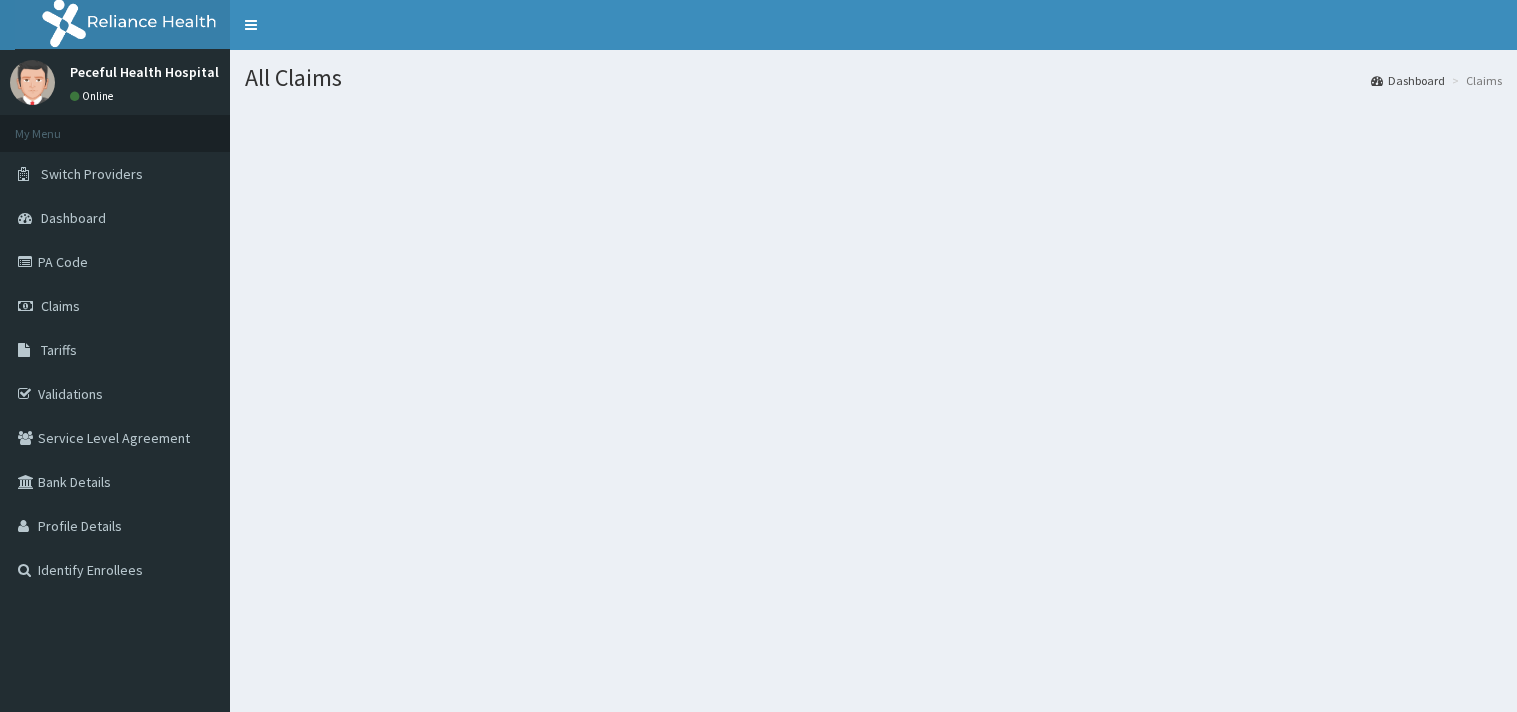 scroll, scrollTop: 0, scrollLeft: 0, axis: both 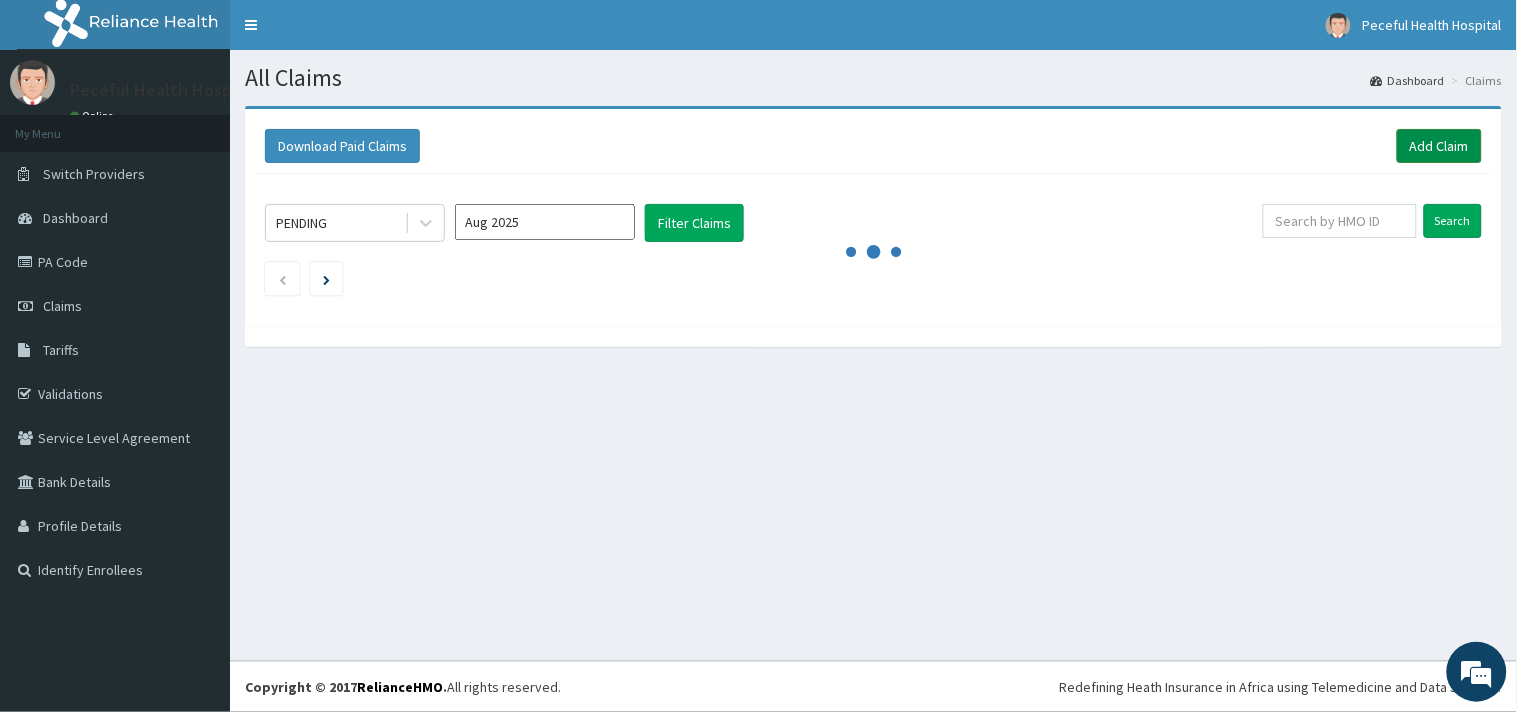 click on "Add Claim" at bounding box center [1439, 146] 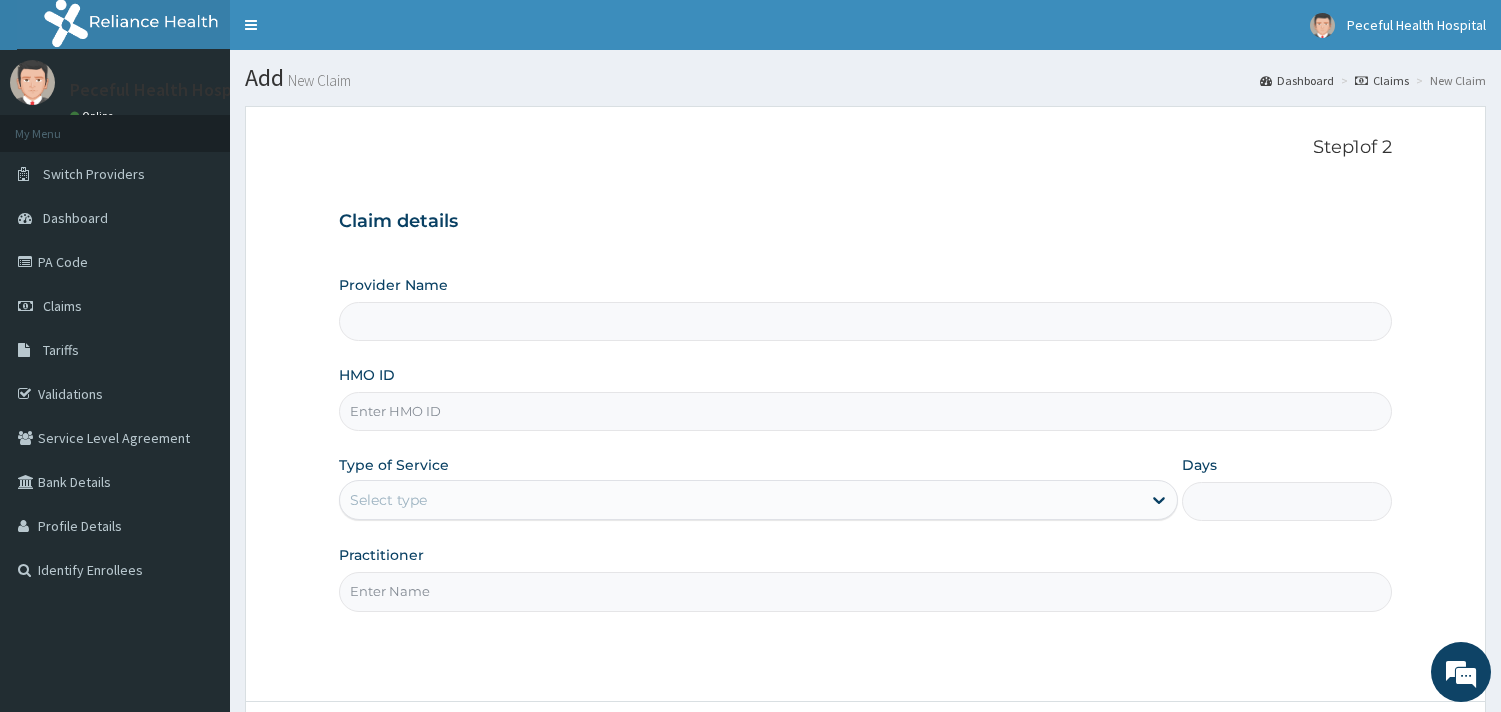 scroll, scrollTop: 0, scrollLeft: 0, axis: both 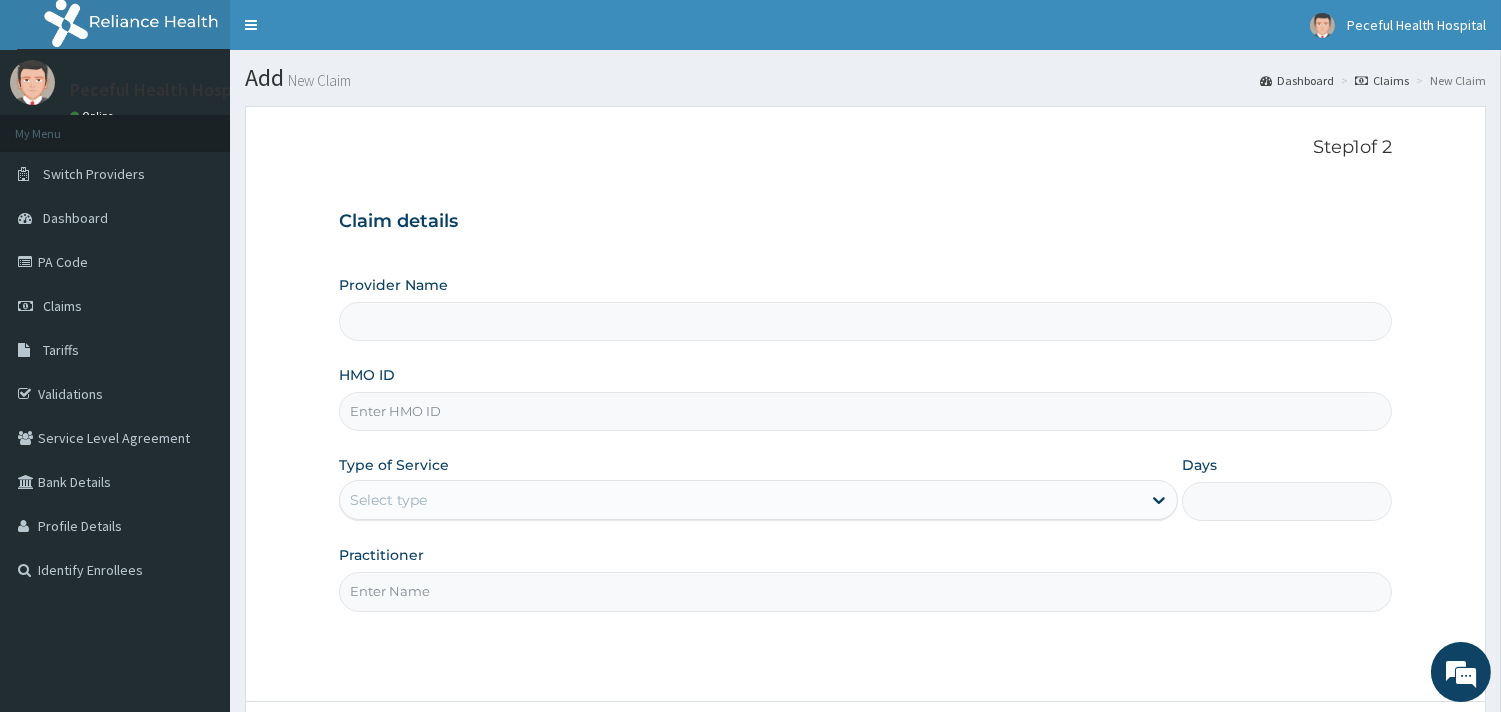type on "Peaceful Health Hospital" 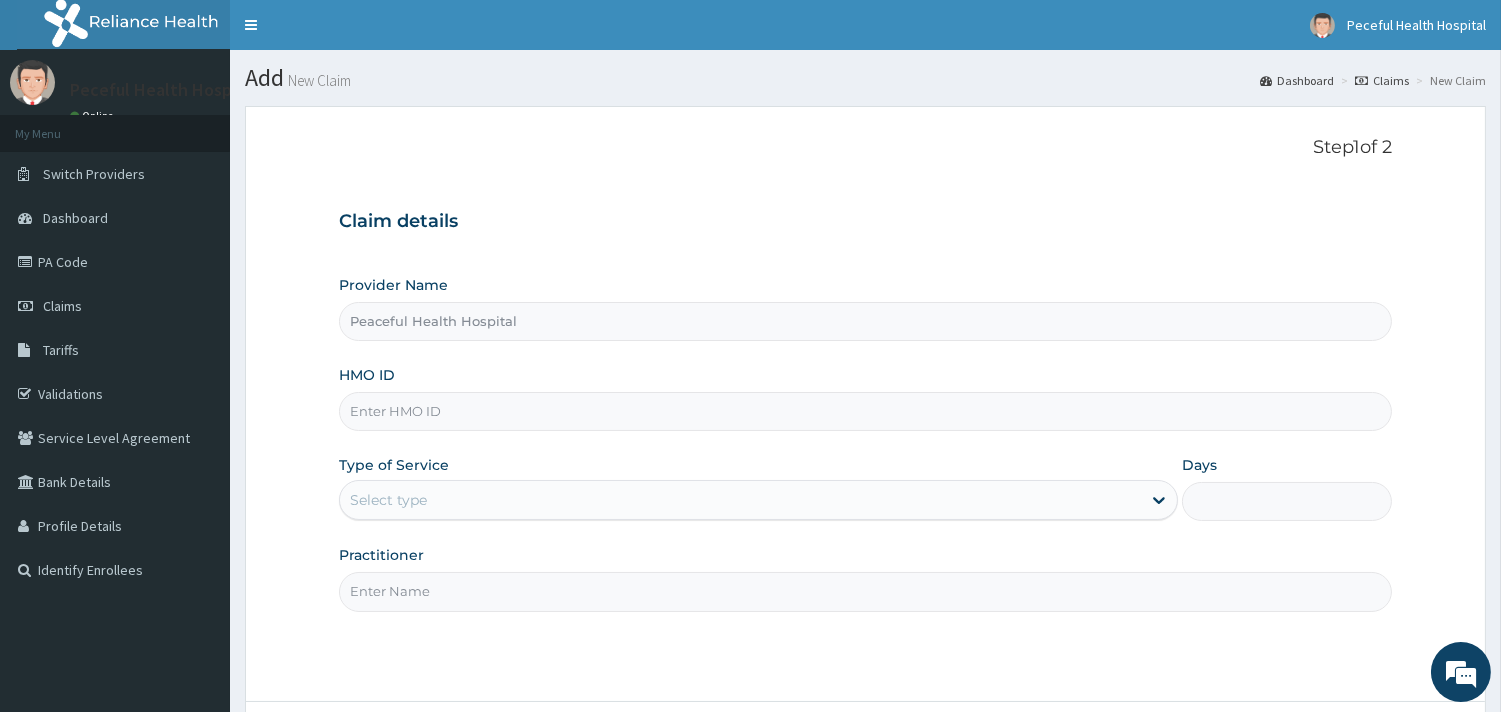 click on "HMO ID" at bounding box center (865, 411) 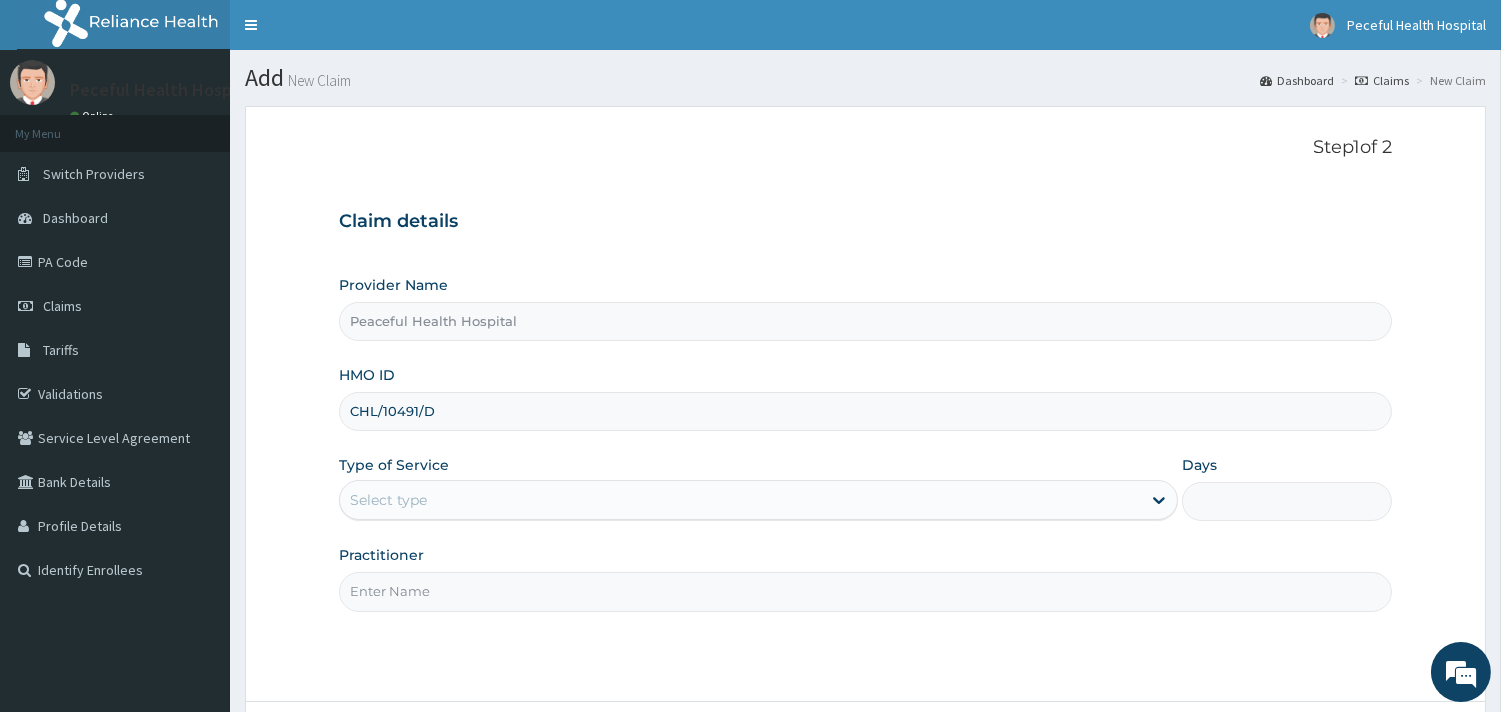 type on "CHL/10491/D" 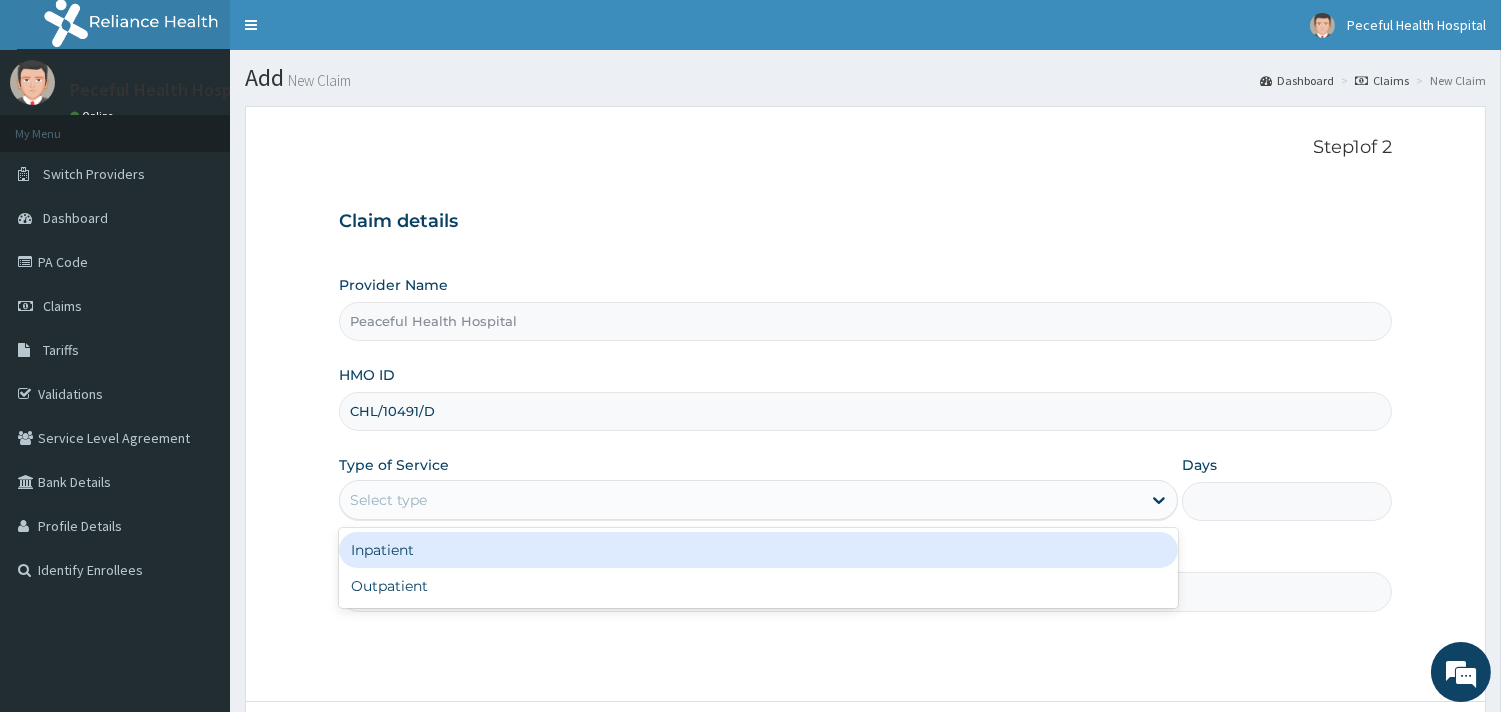 click on "Select type" at bounding box center [740, 500] 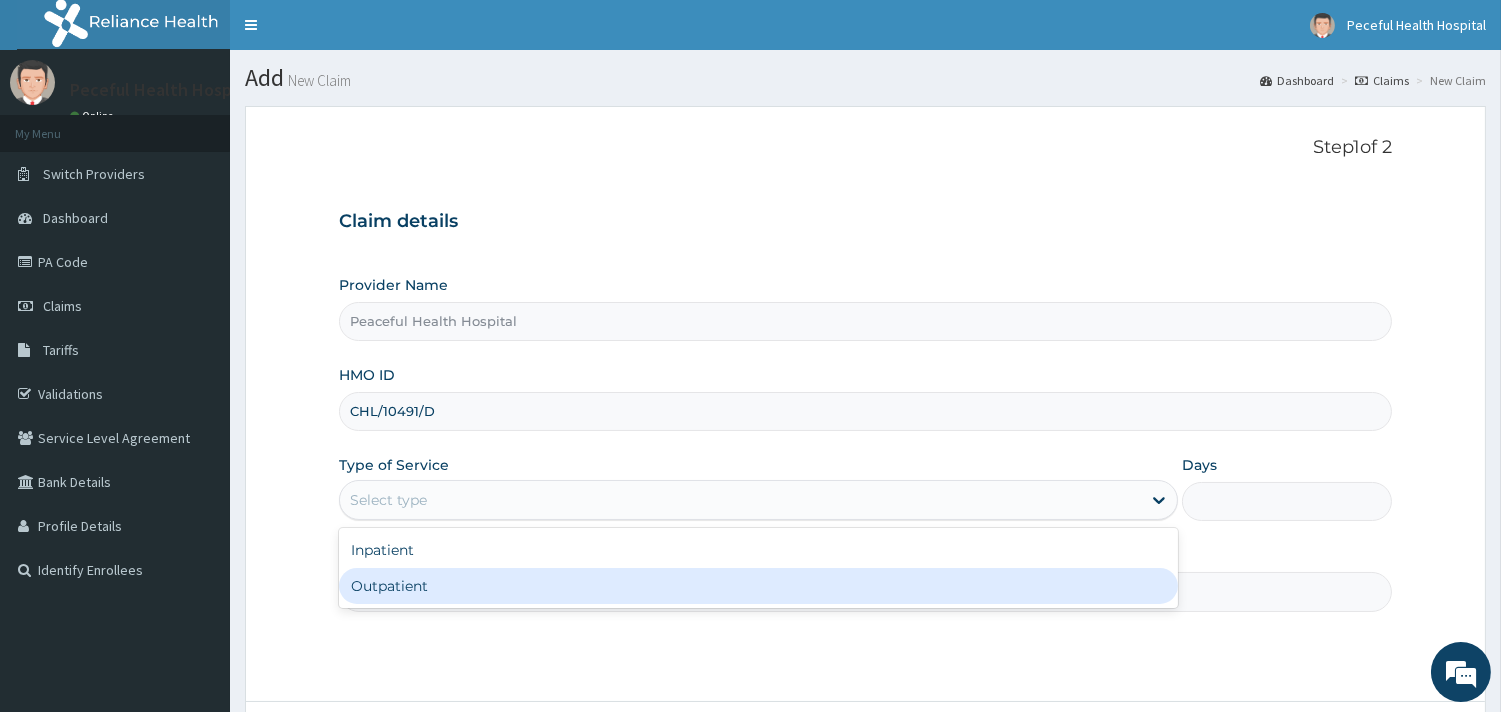 click on "Outpatient" at bounding box center [758, 586] 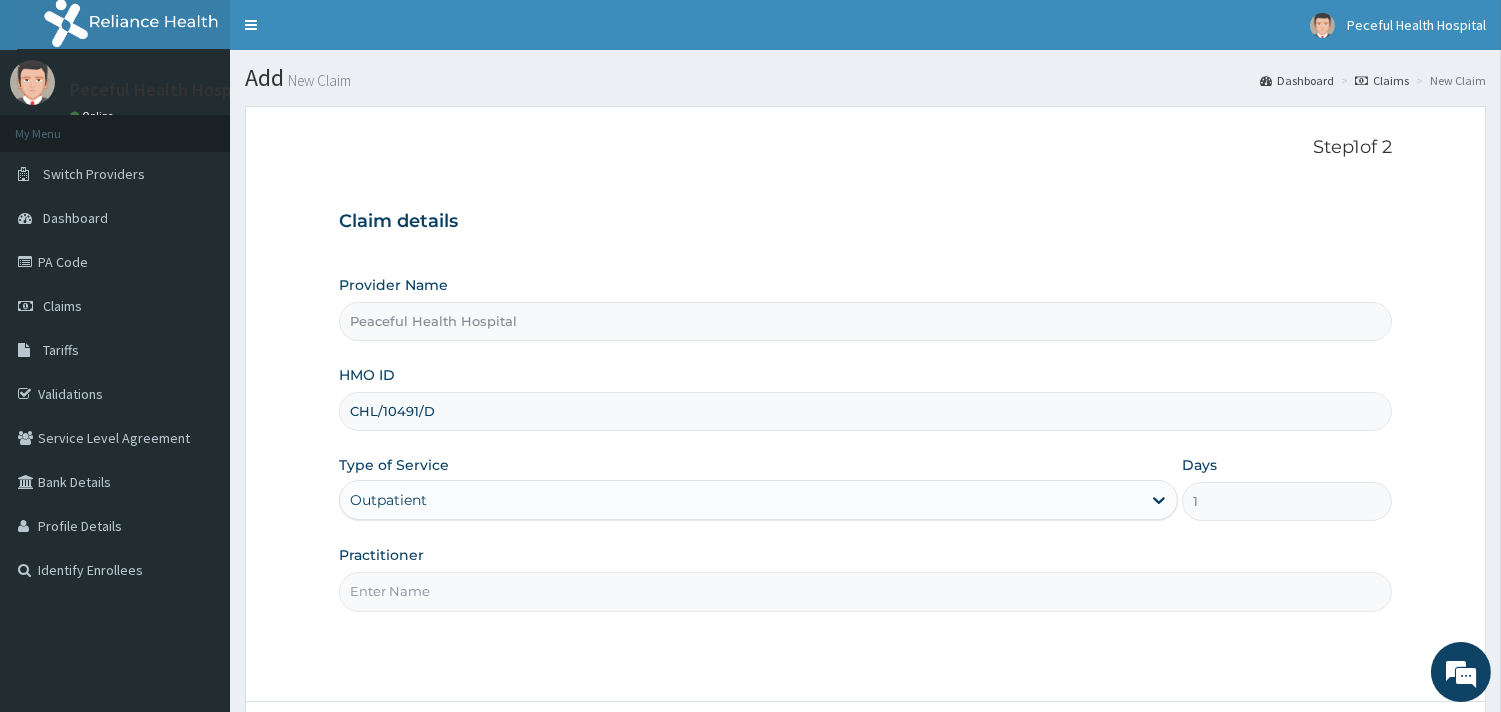 click on "Practitioner" at bounding box center [865, 591] 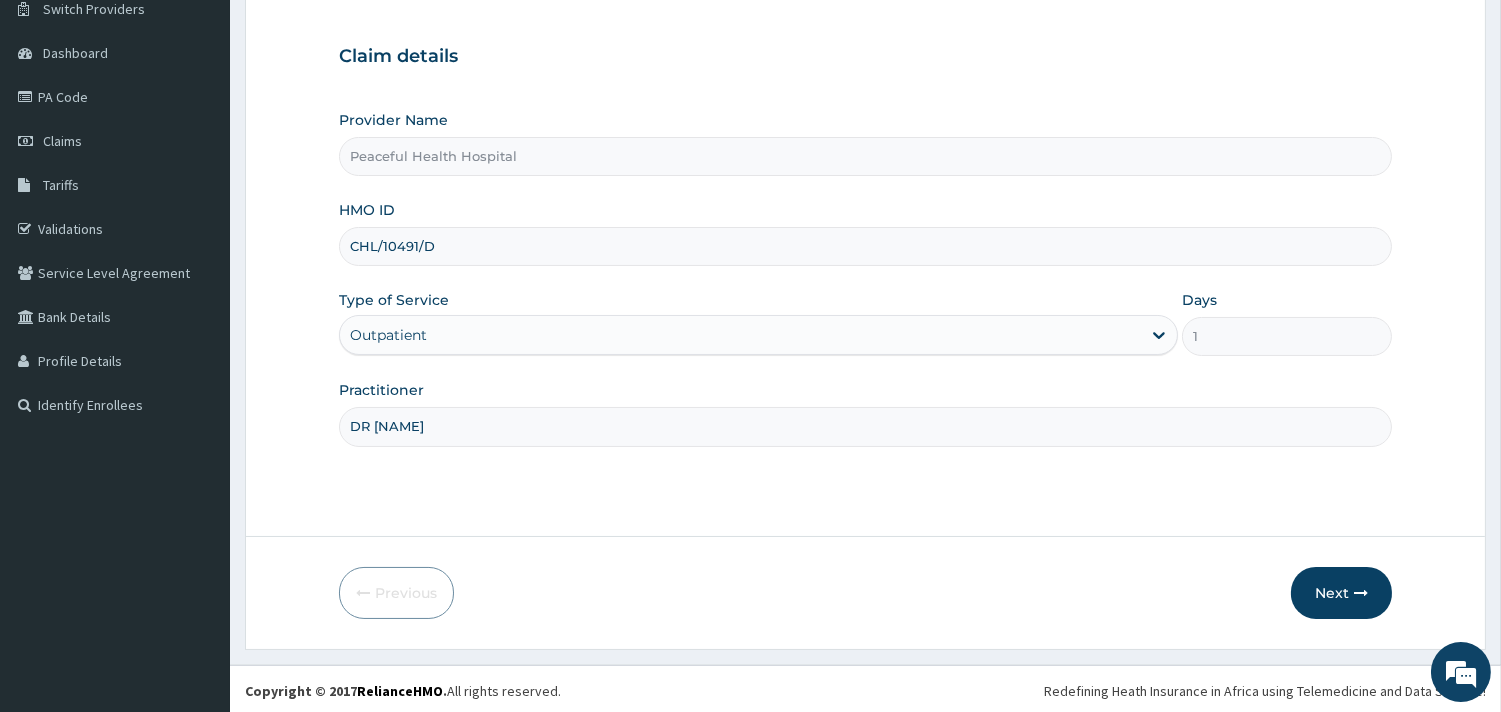 scroll, scrollTop: 170, scrollLeft: 0, axis: vertical 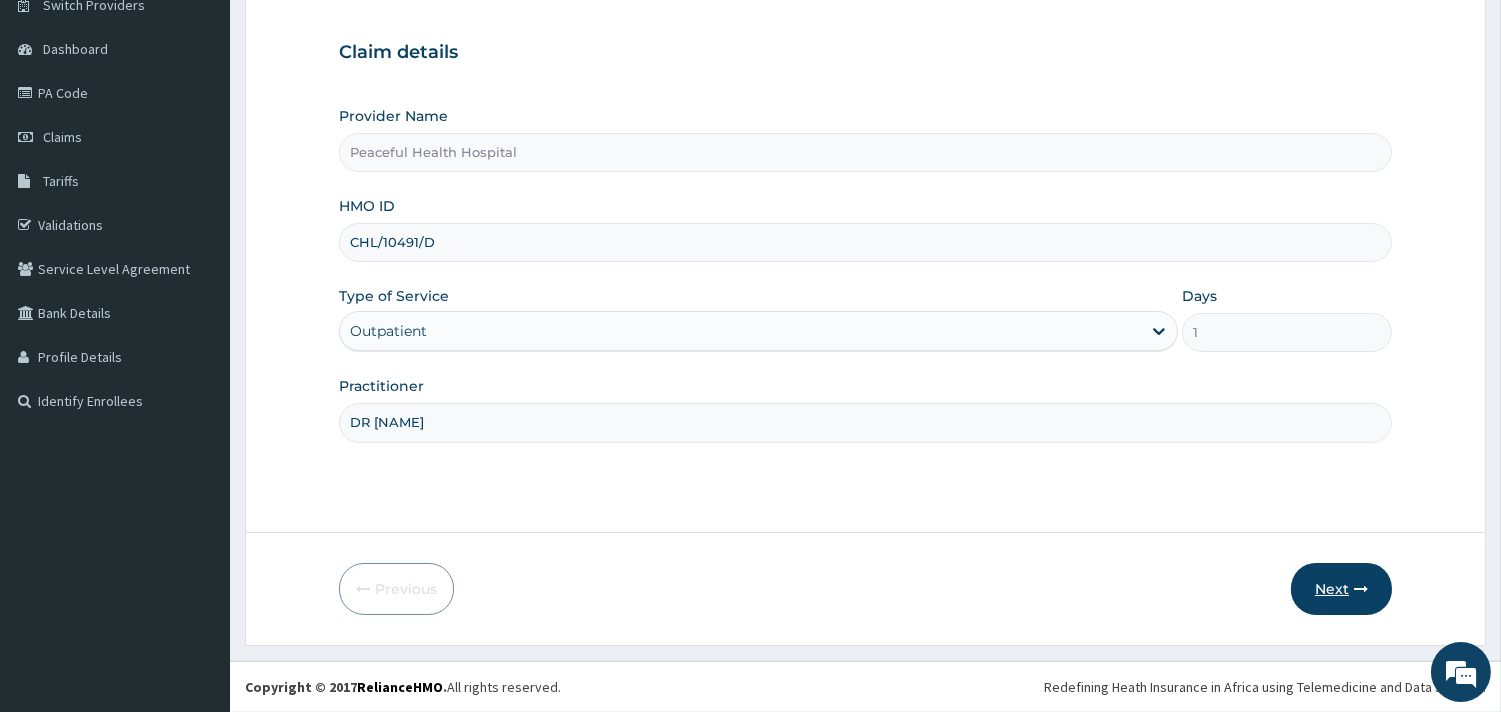 click on "Next" at bounding box center [1341, 589] 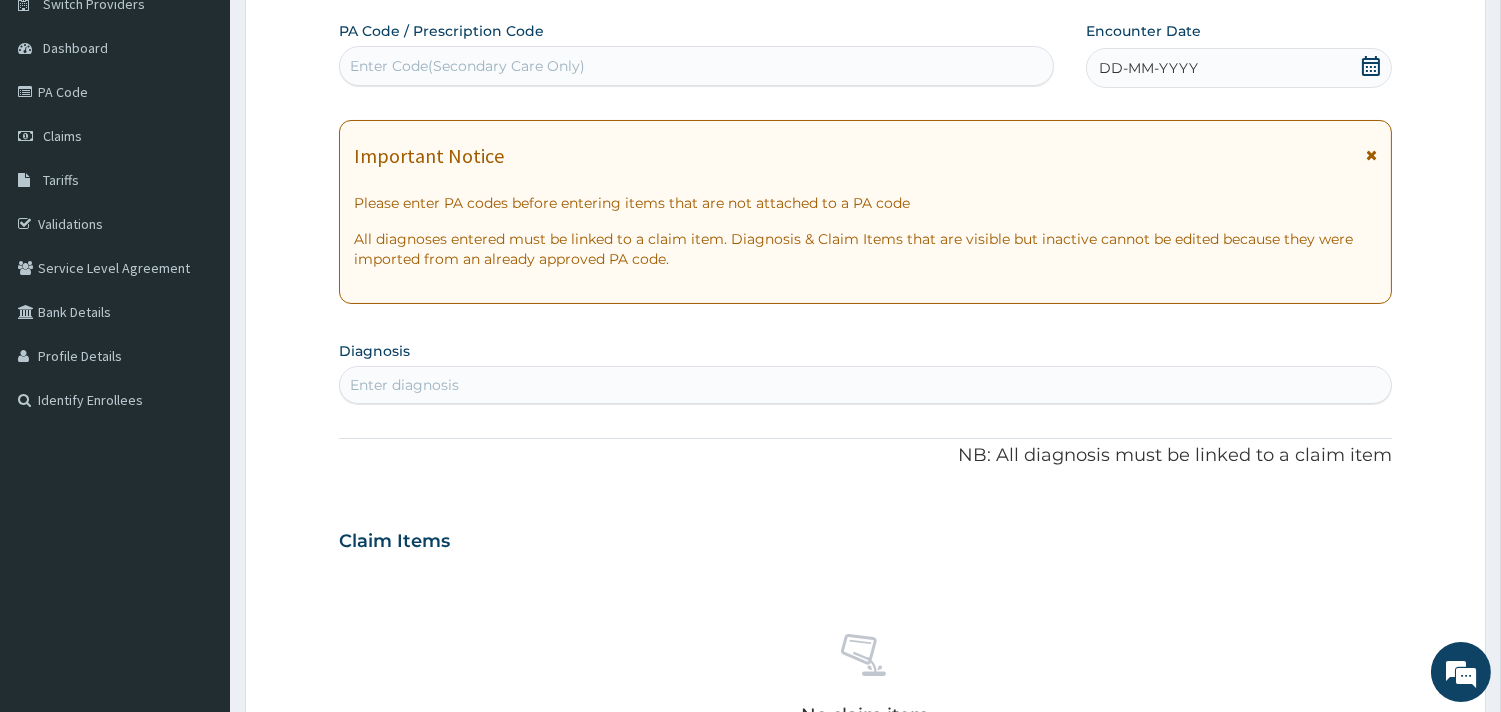 scroll, scrollTop: 0, scrollLeft: 0, axis: both 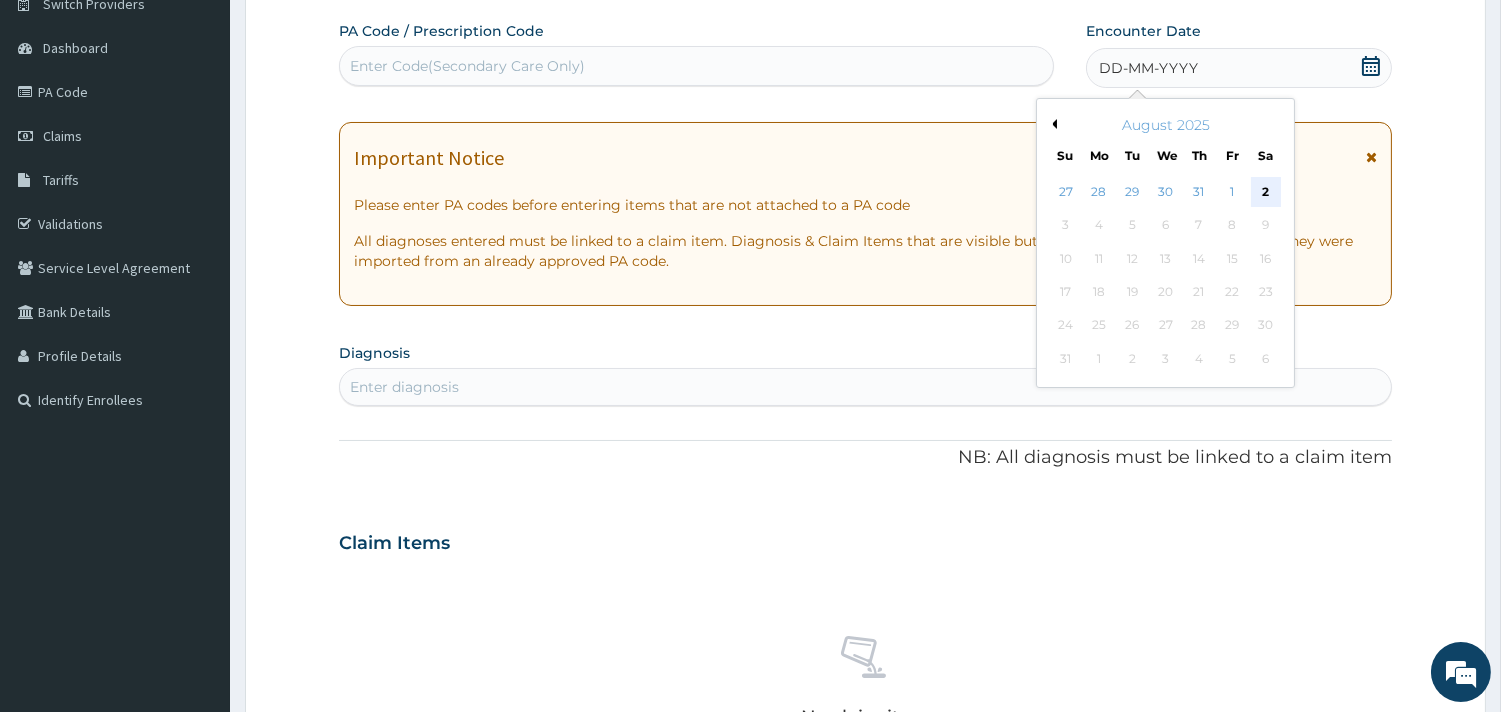 click on "2" at bounding box center [1265, 192] 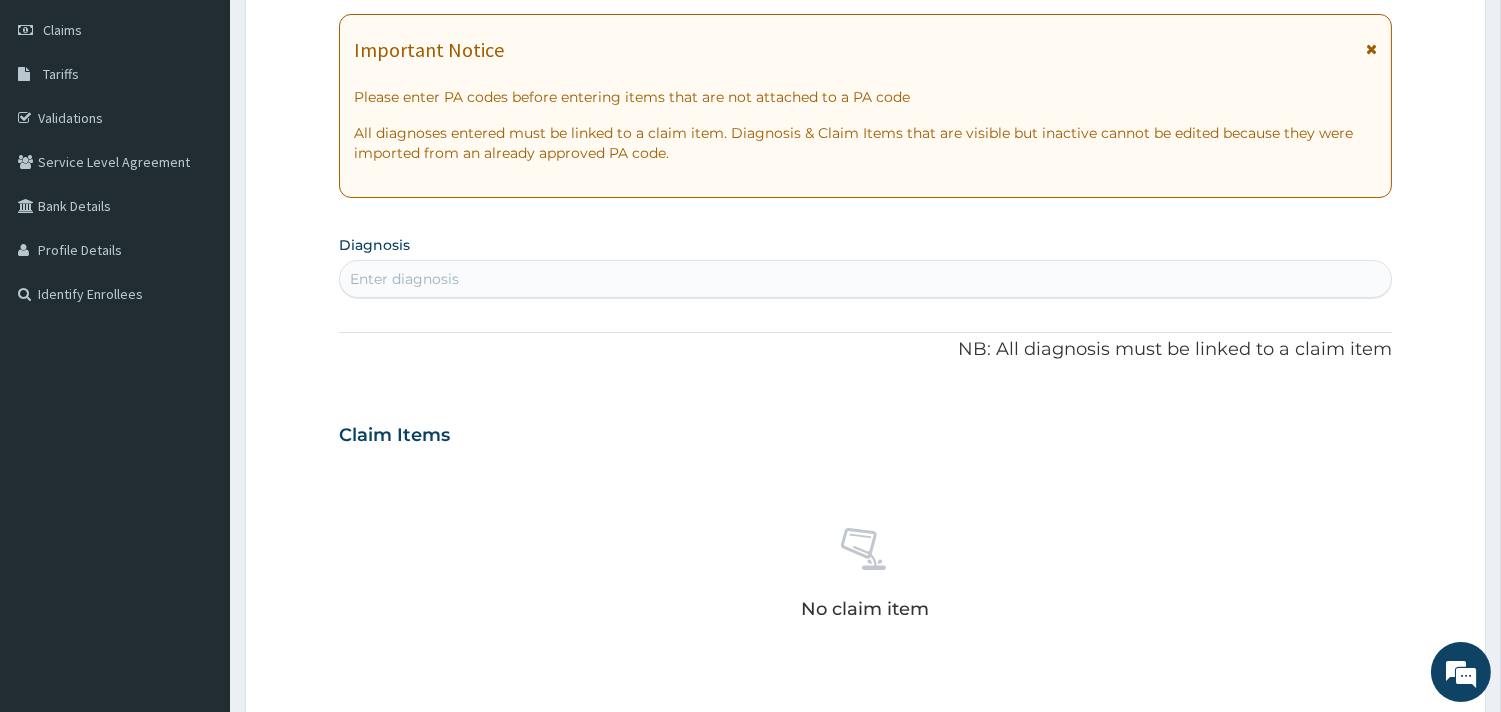 scroll, scrollTop: 303, scrollLeft: 0, axis: vertical 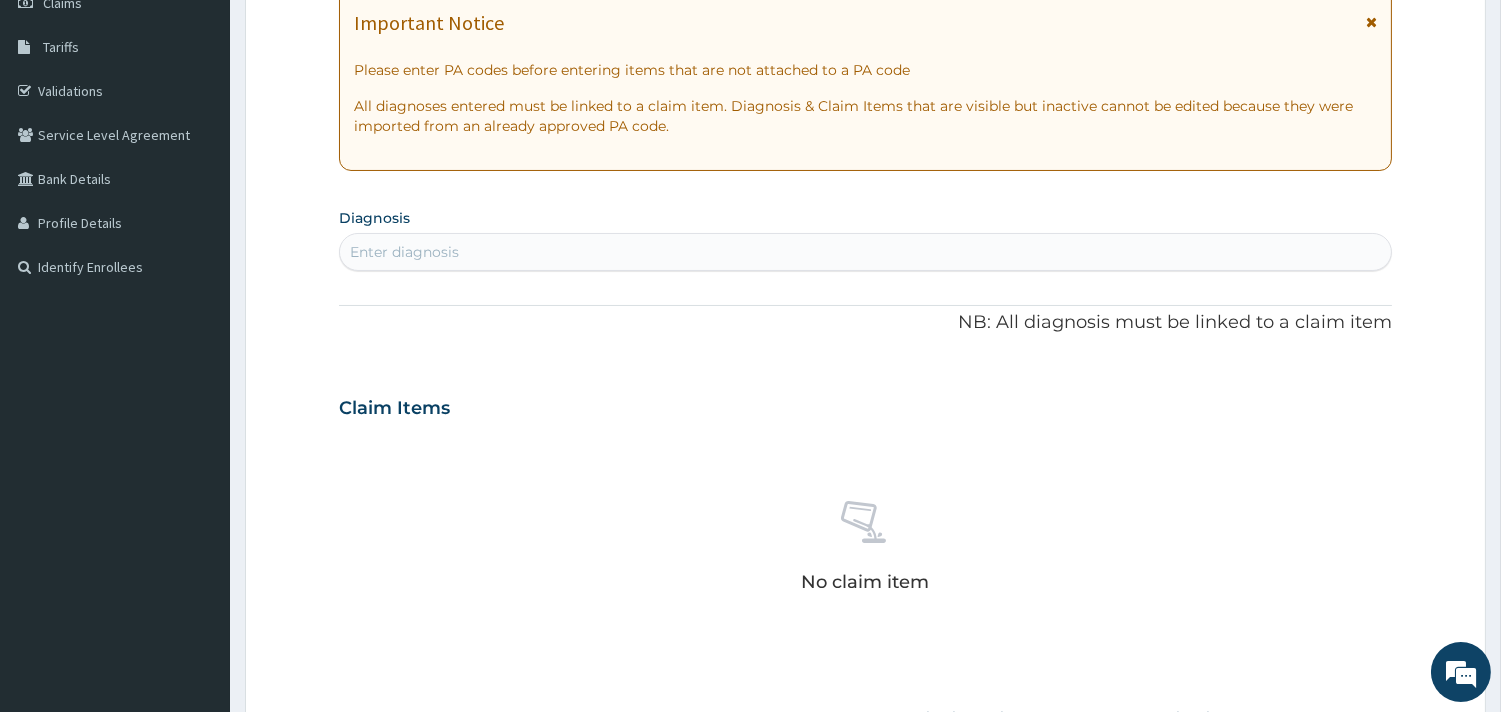 click on "Enter diagnosis" at bounding box center [404, 252] 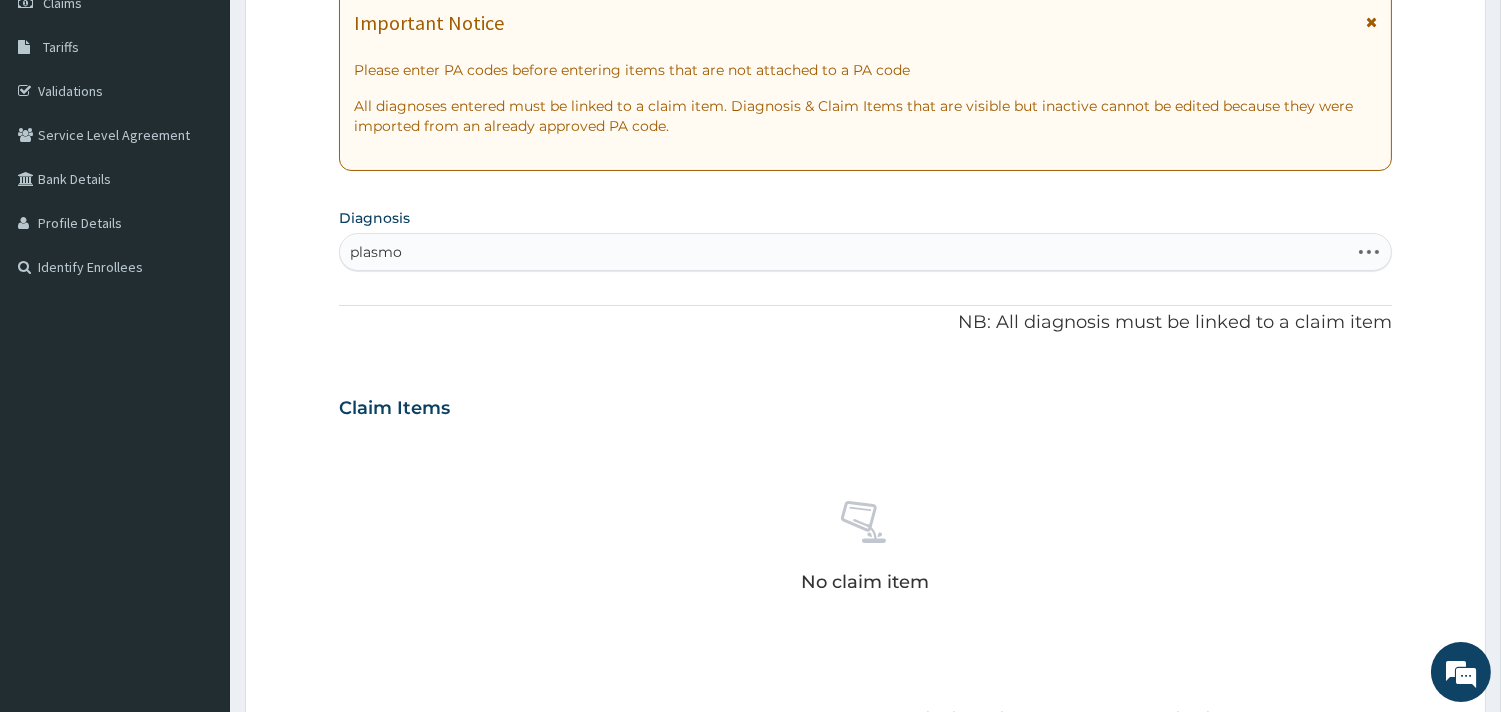 type on "plasmod" 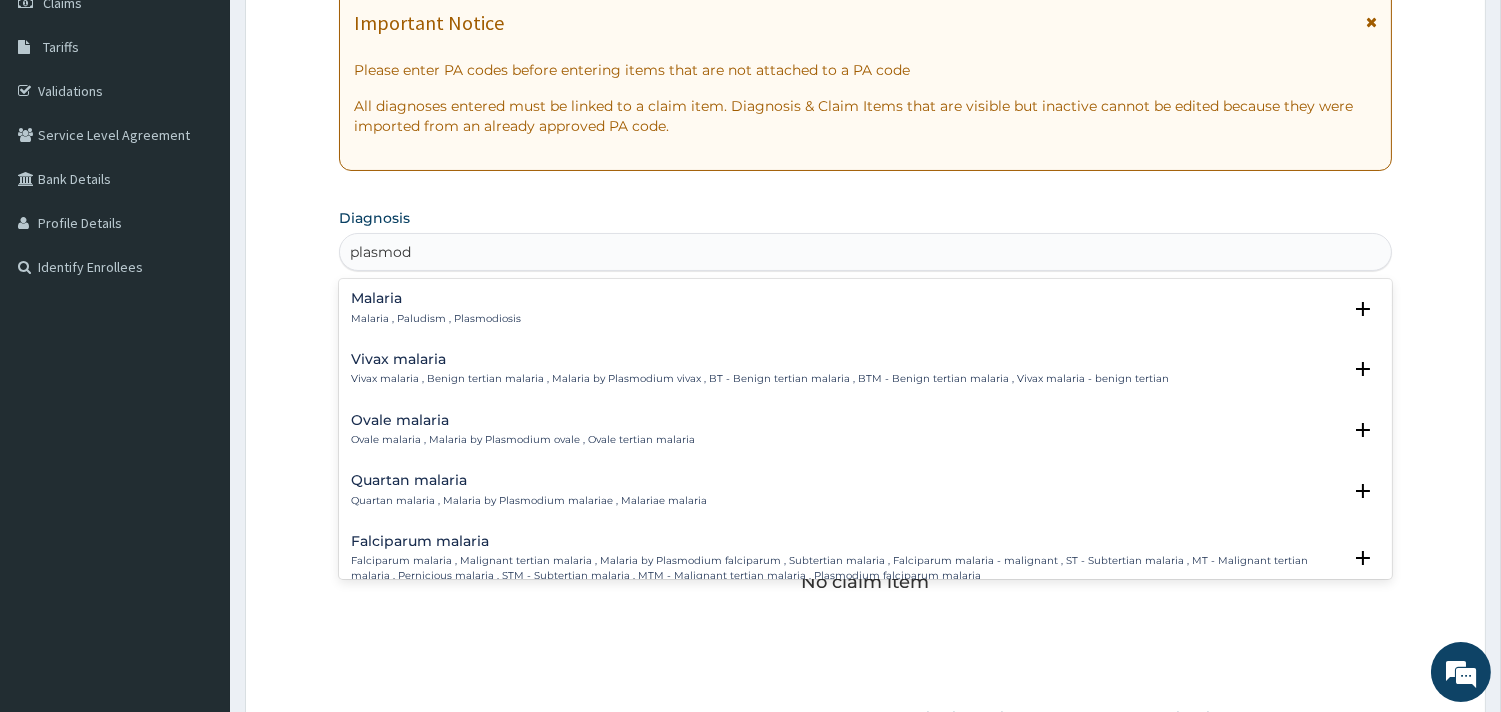 click on "Malaria , Paludism , Plasmodiosis" at bounding box center [436, 319] 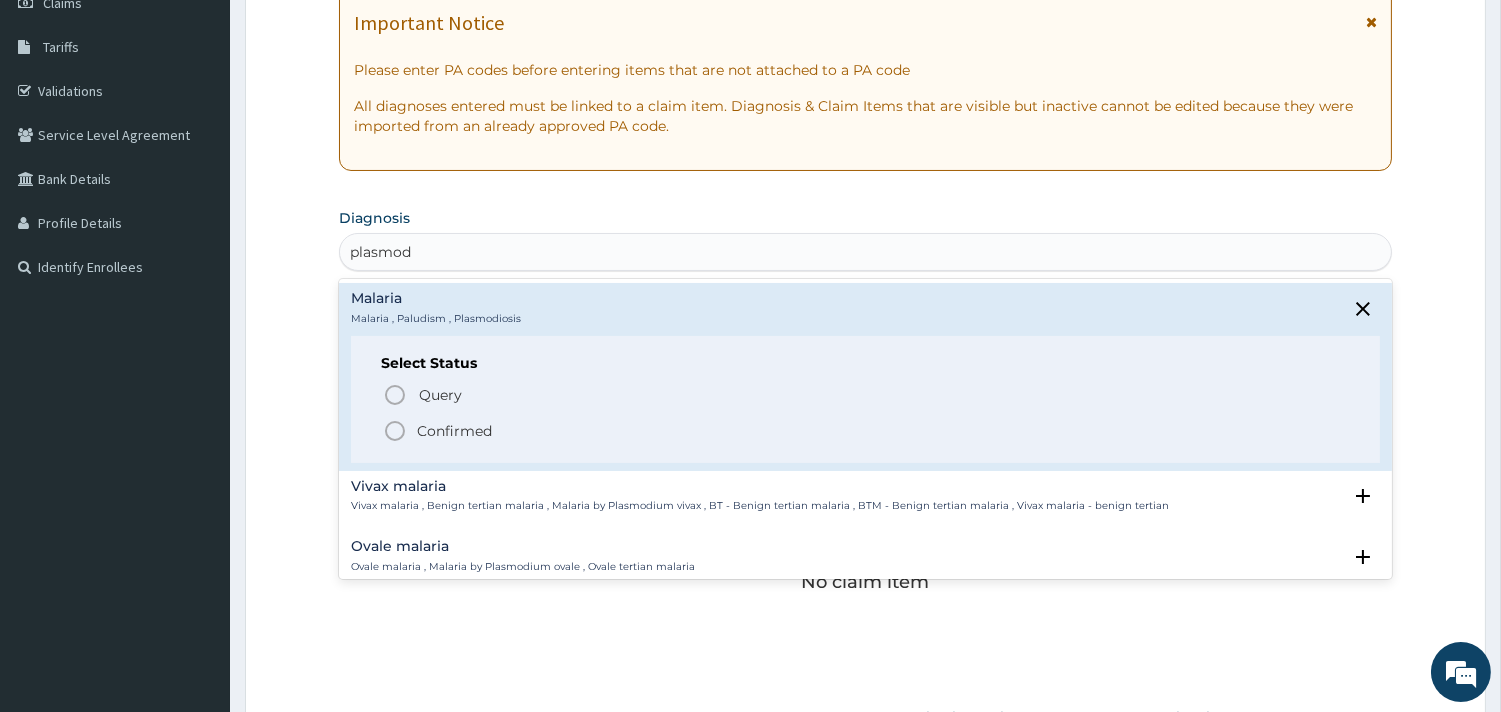 click 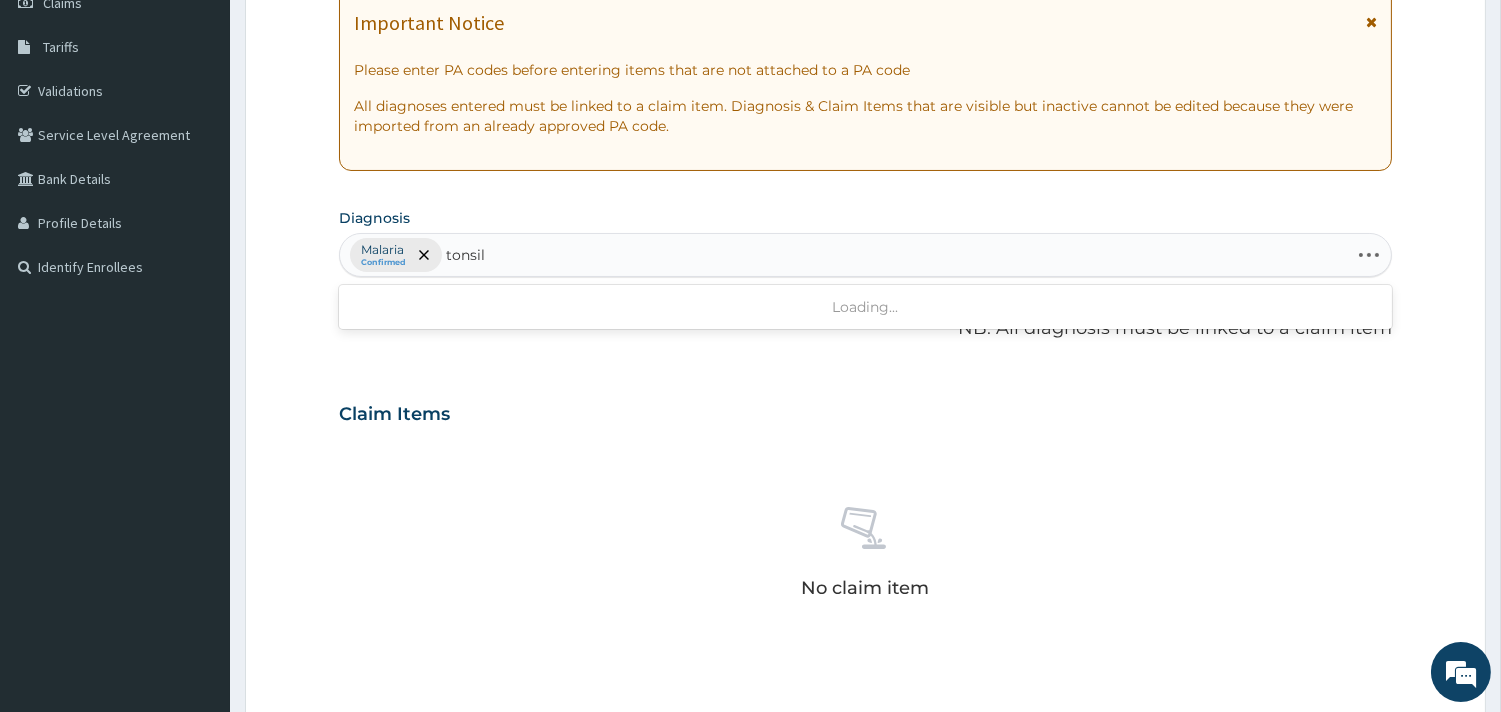 type on "tonsi" 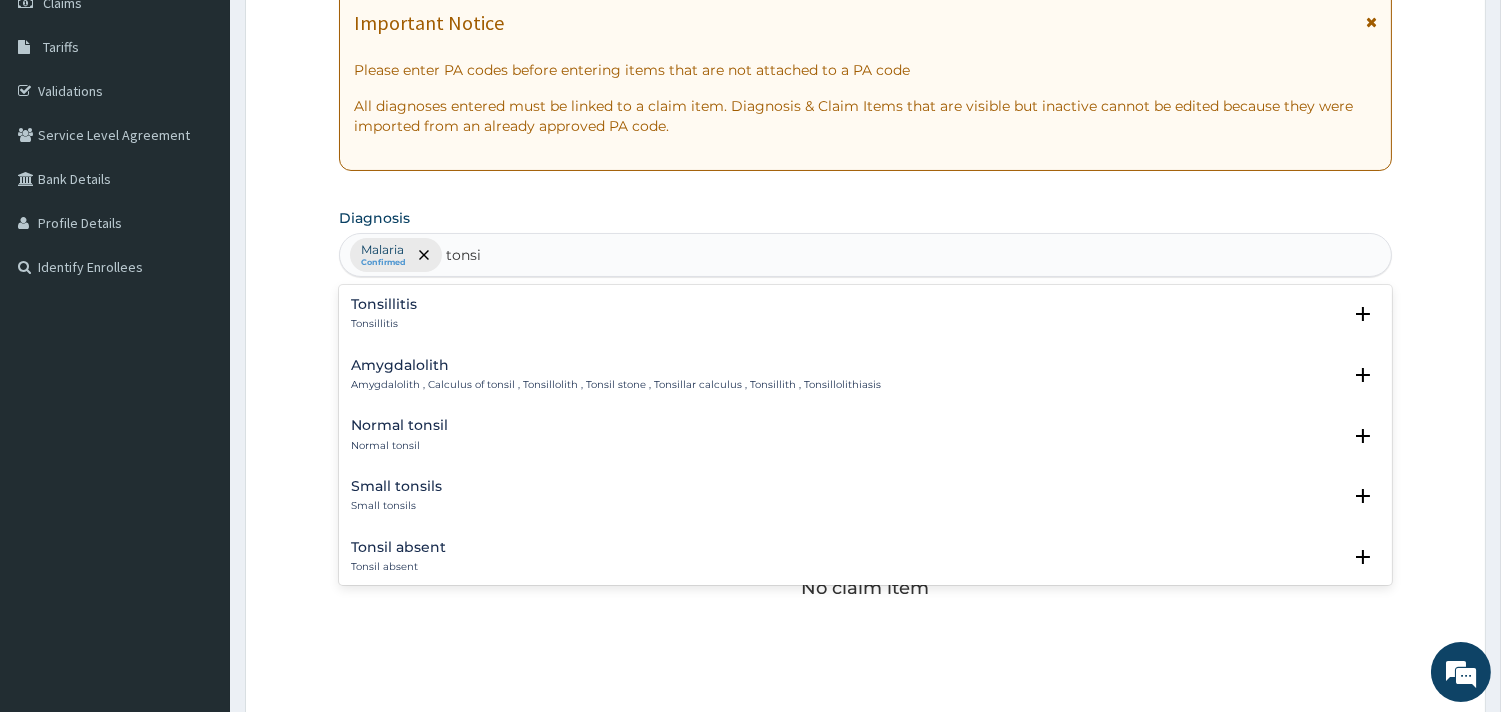 click on "Tonsillitis" at bounding box center (384, 304) 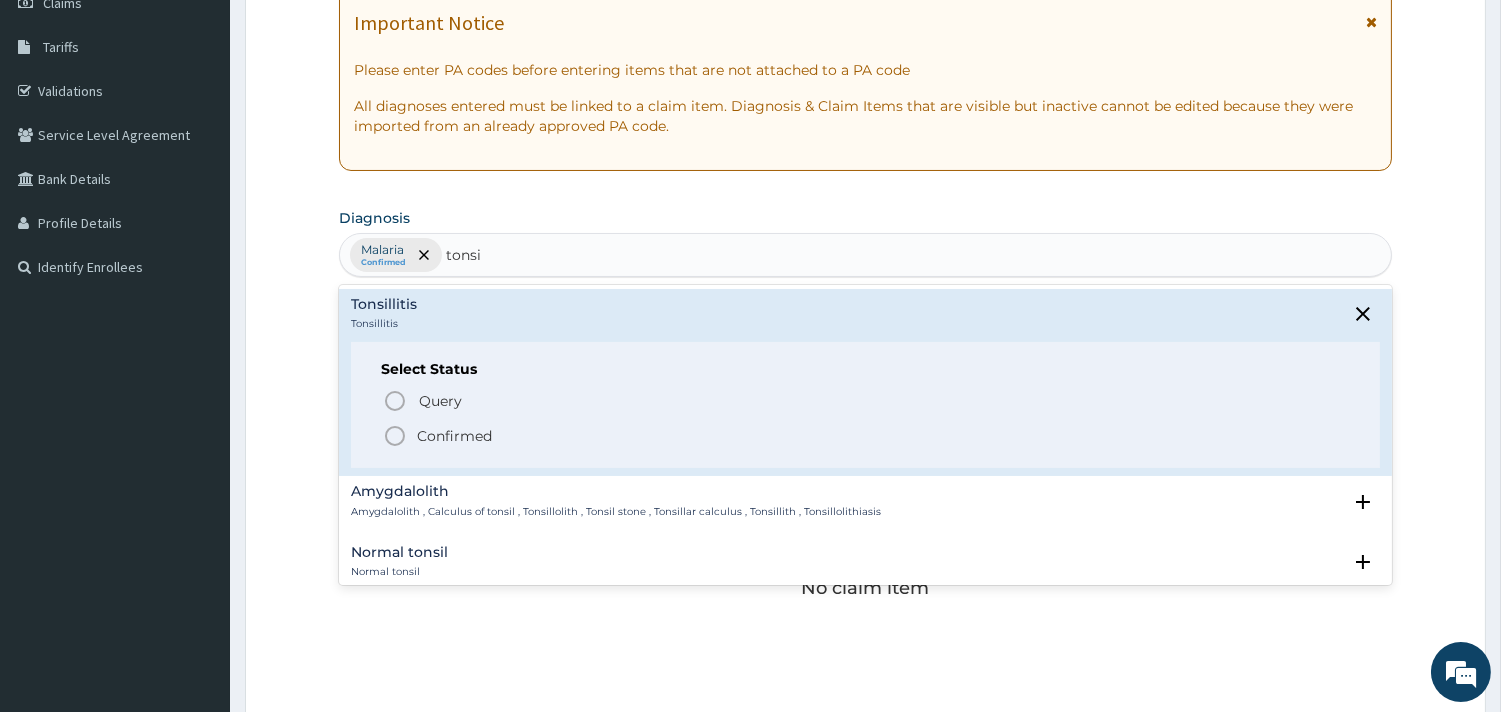 click 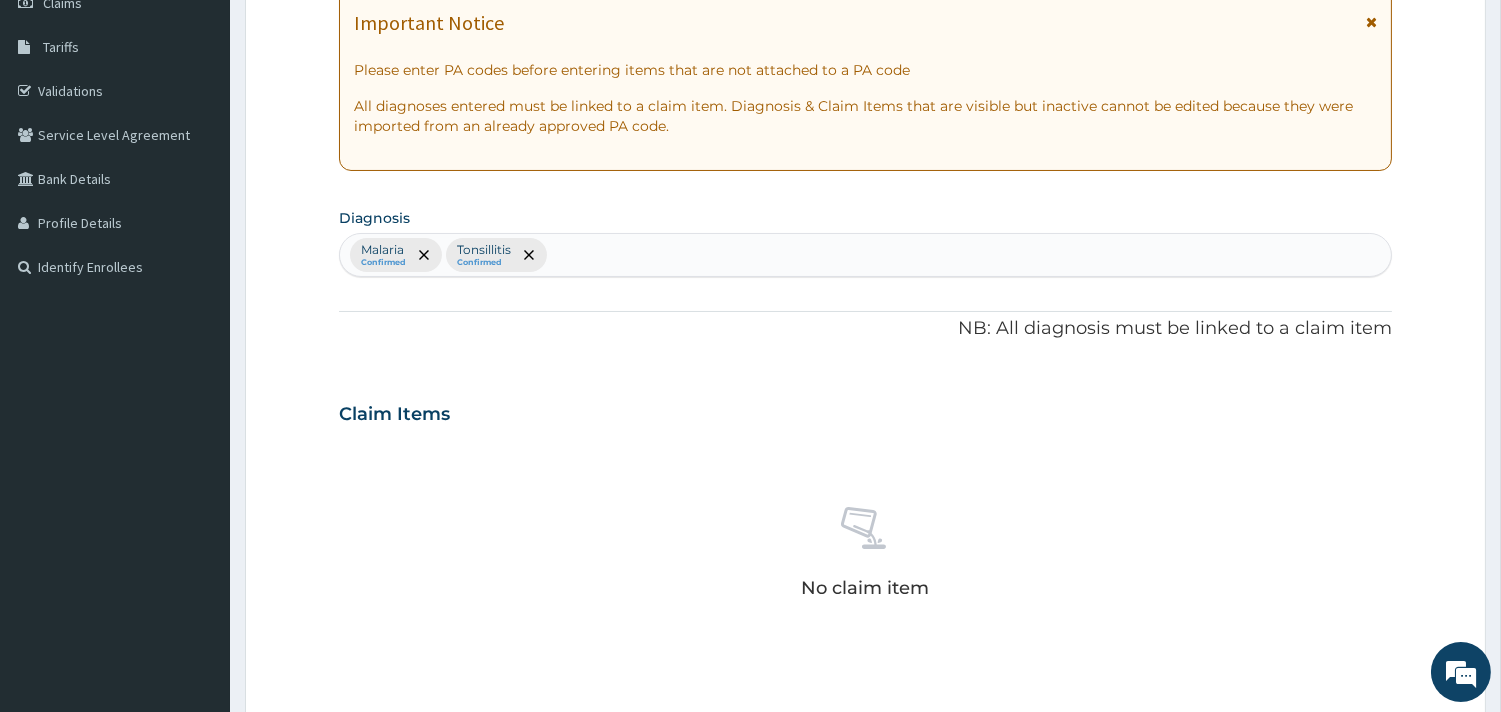 scroll, scrollTop: 730, scrollLeft: 0, axis: vertical 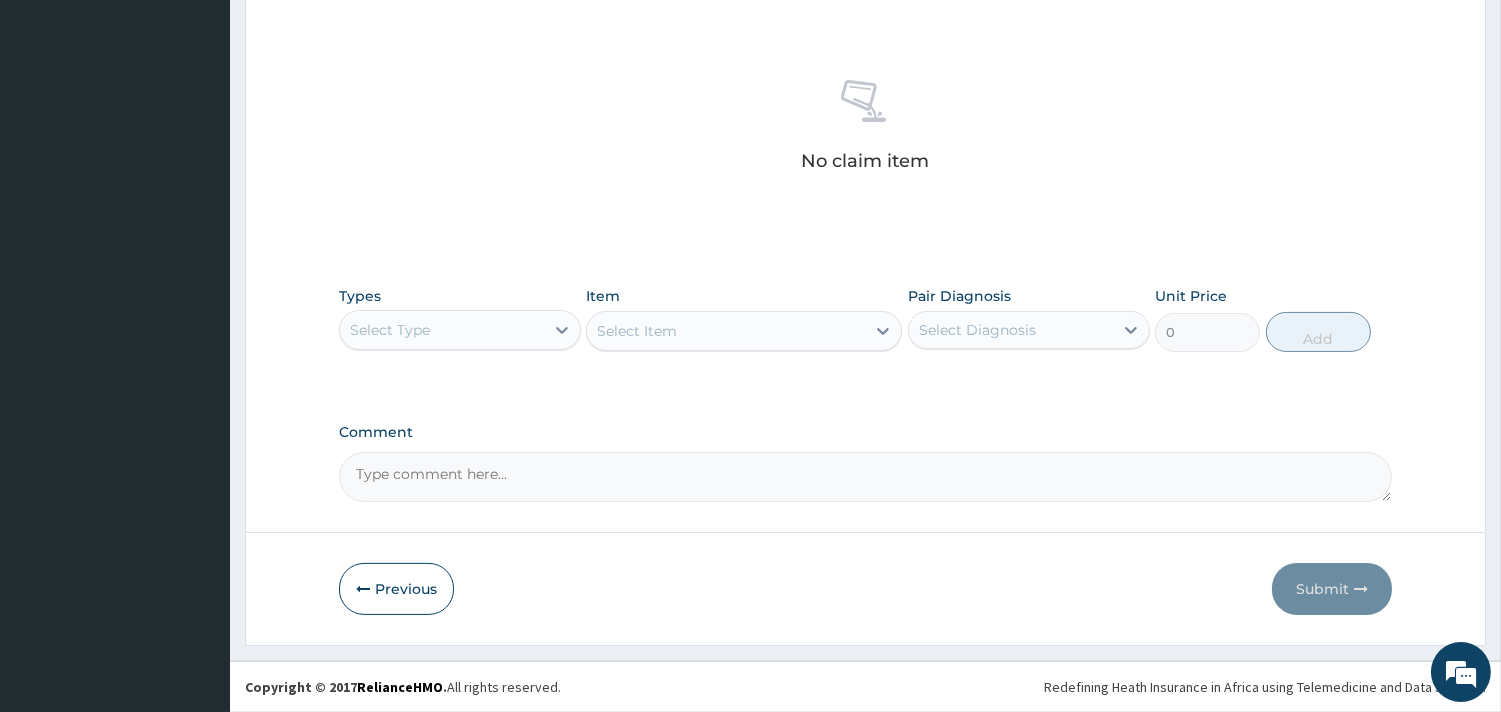 click on "Select Type" at bounding box center [442, 330] 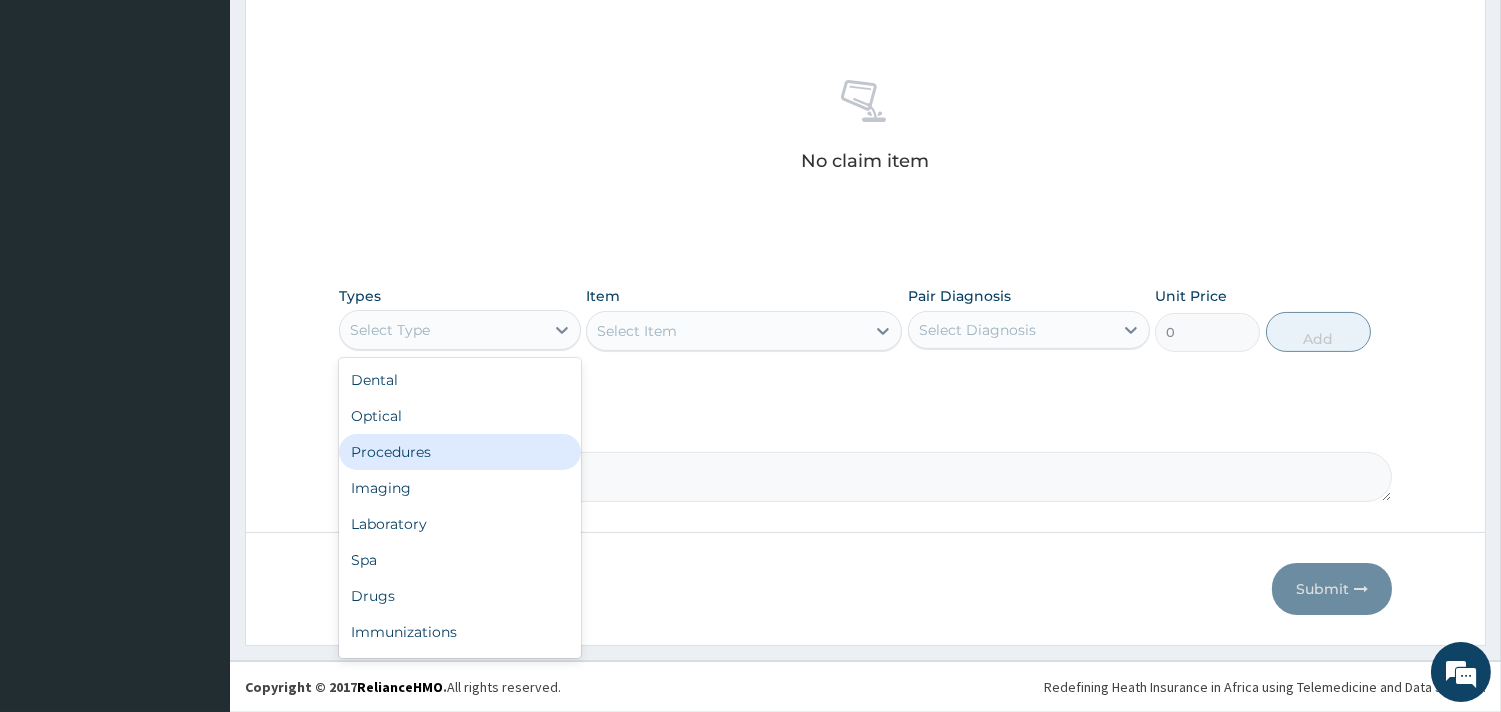 click on "Procedures" at bounding box center [460, 452] 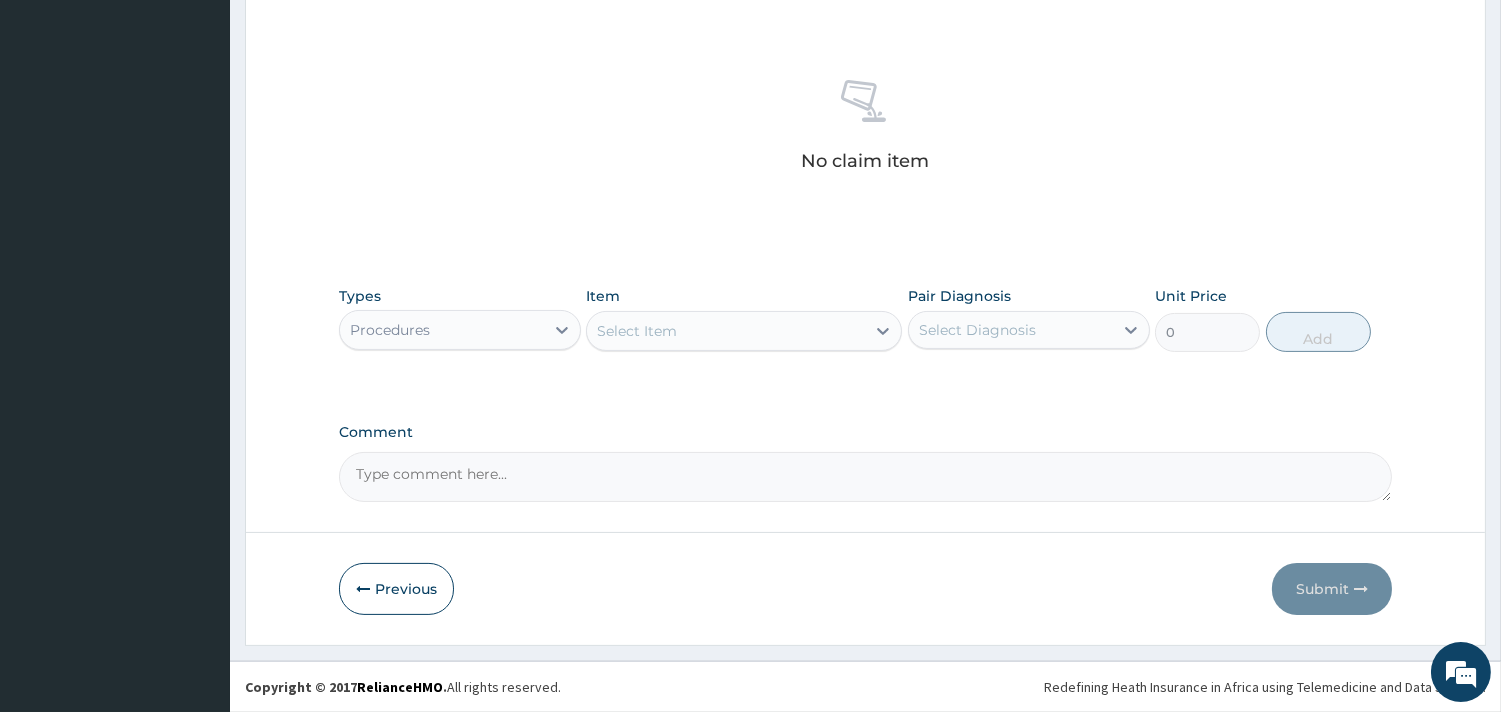 click on "Select Item" at bounding box center (637, 331) 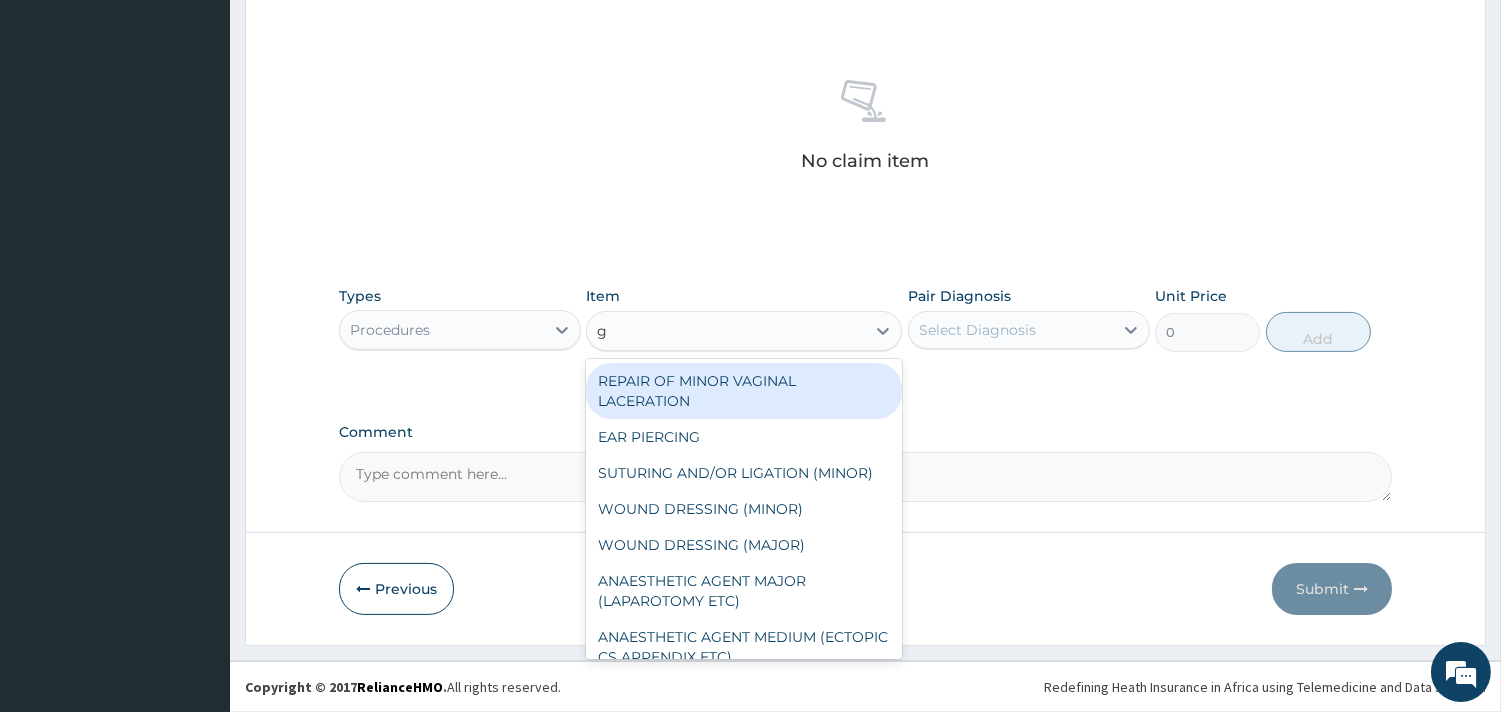 type on "gp" 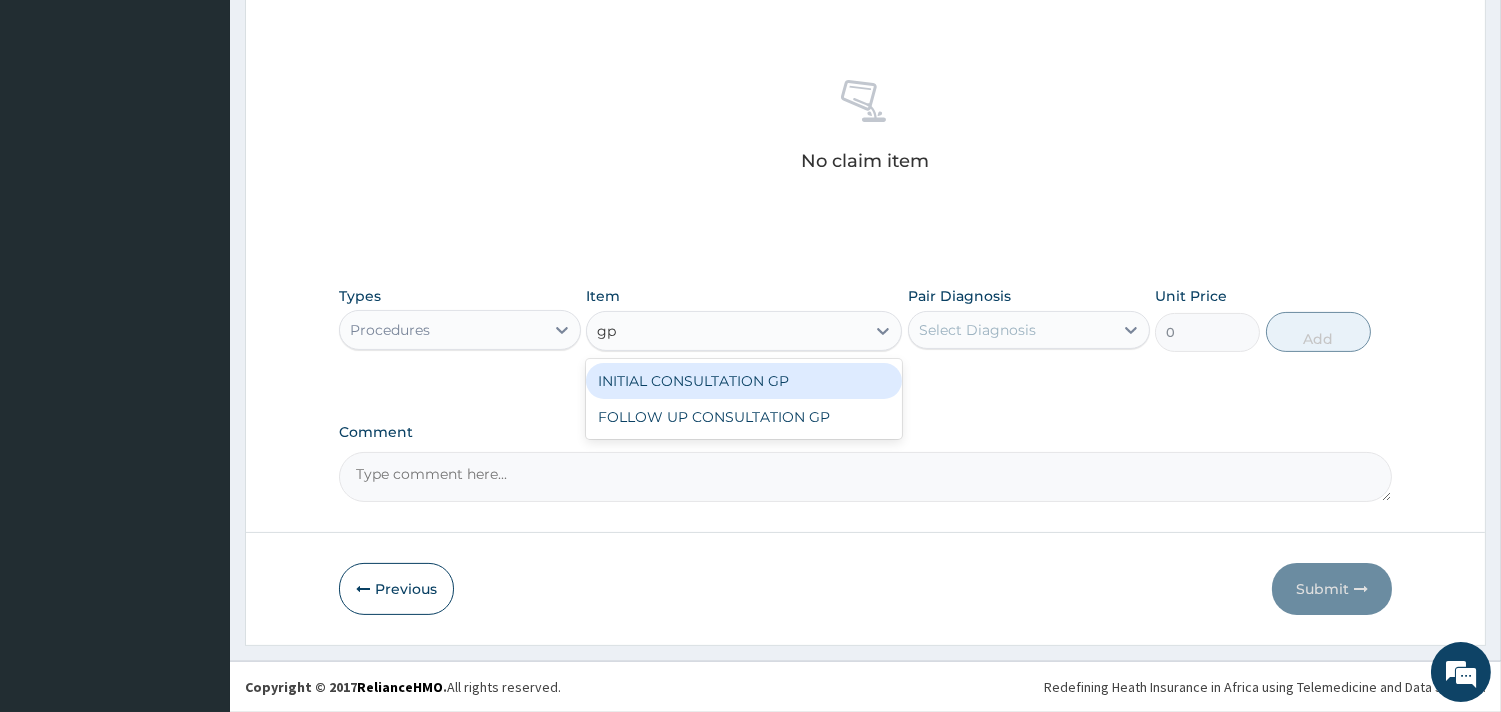 click on "INITIAL CONSULTATION GP" at bounding box center (744, 381) 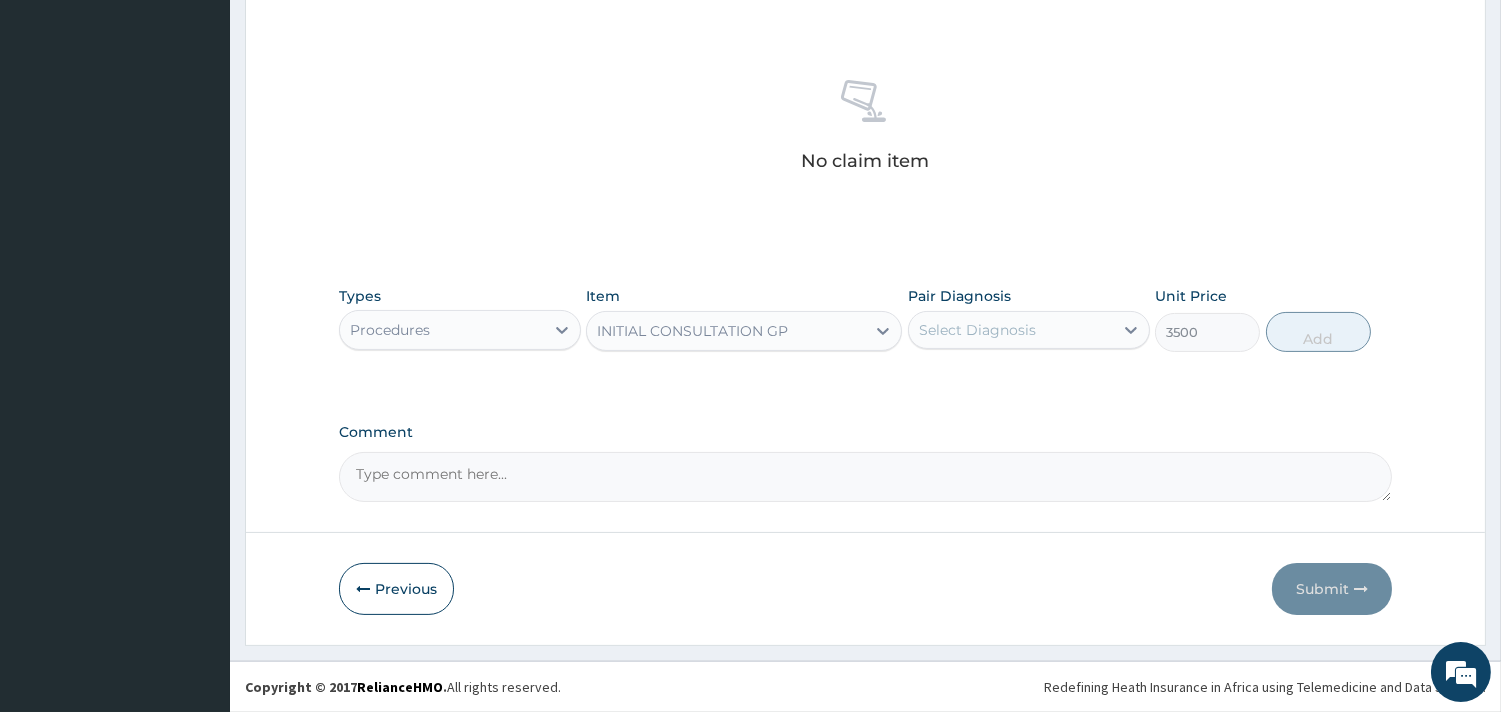 type 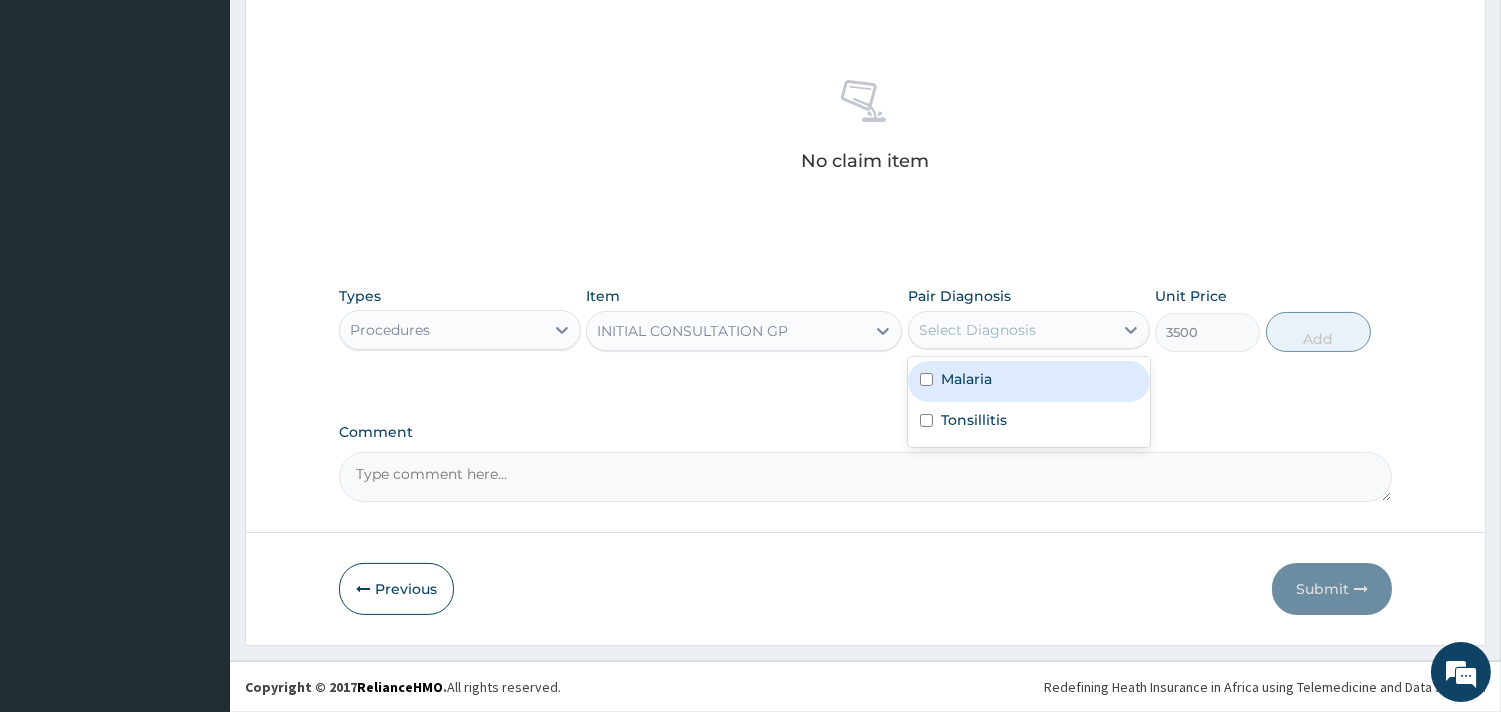 click on "Select Diagnosis" at bounding box center [1011, 330] 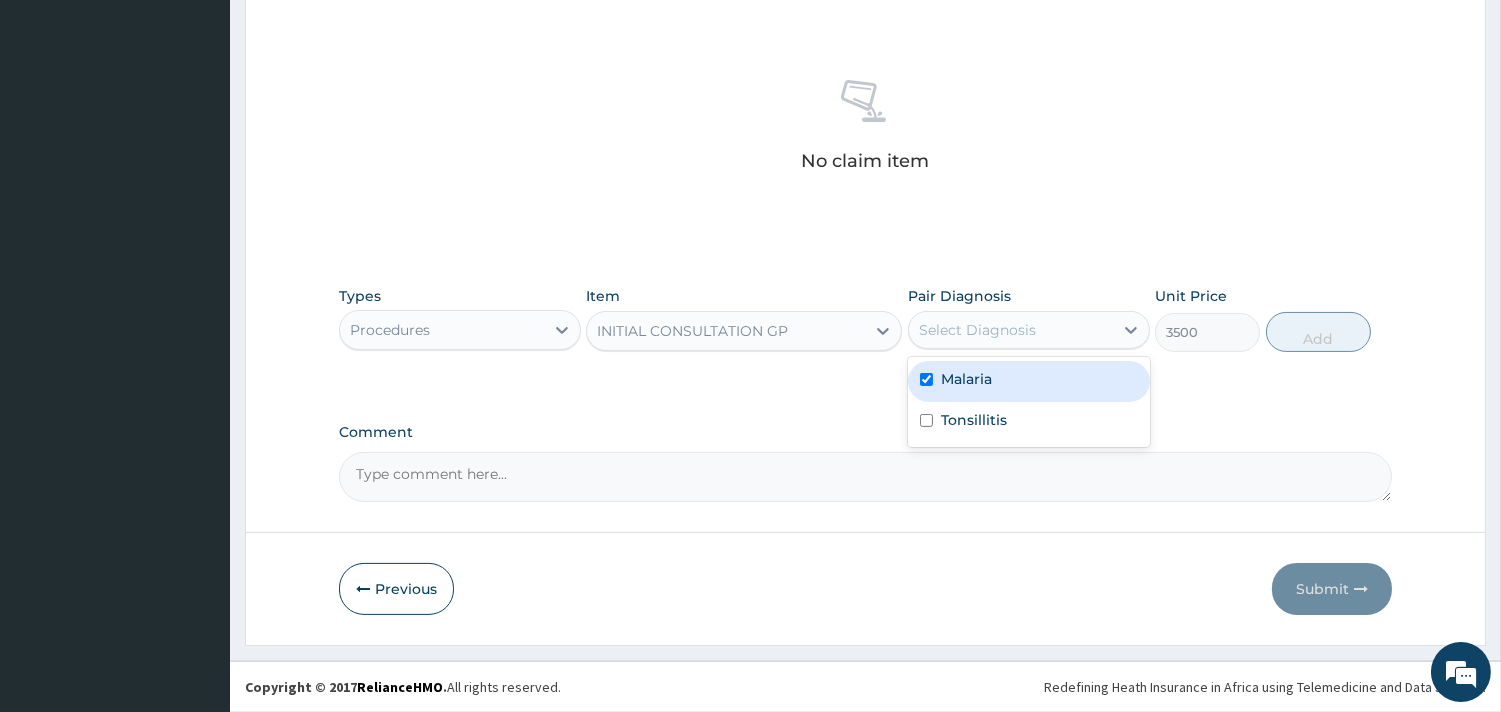 checkbox on "true" 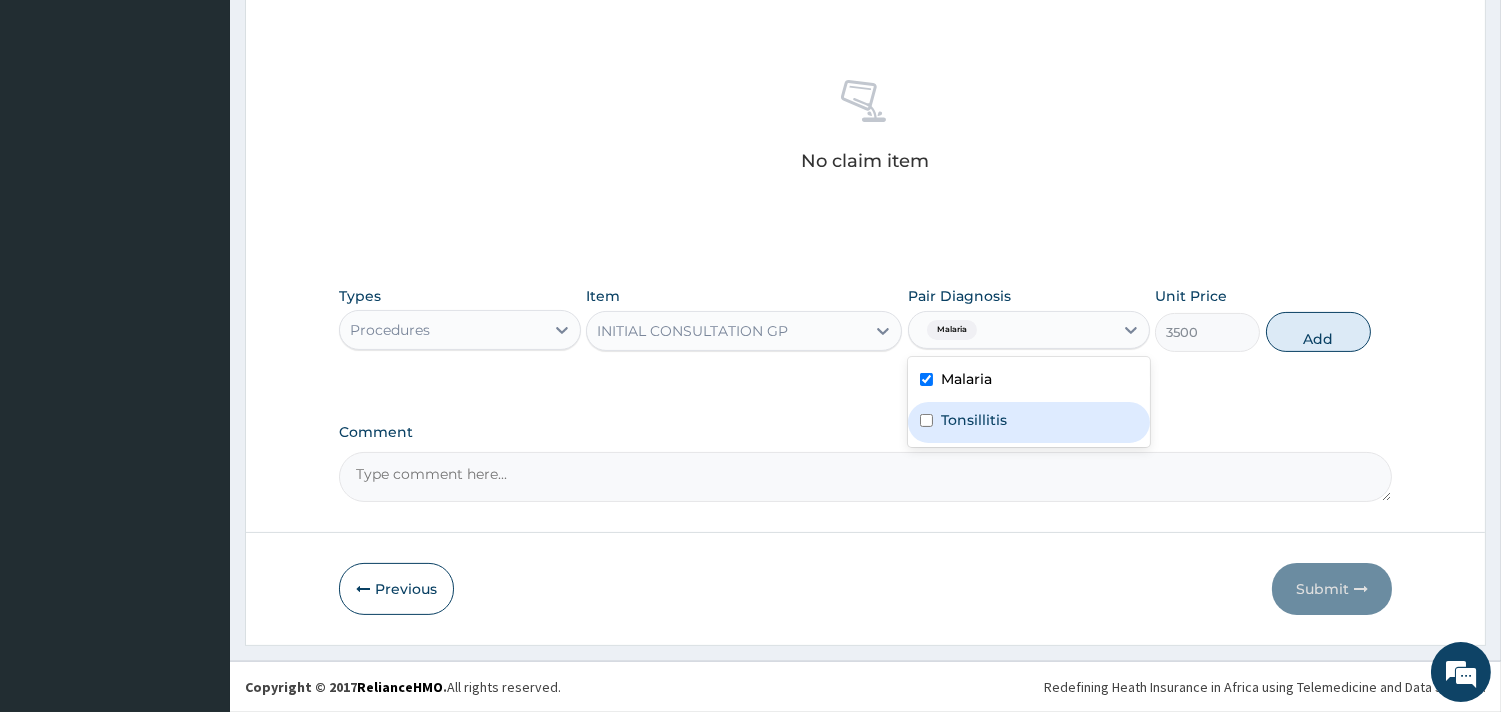 click on "Tonsillitis" at bounding box center [1029, 422] 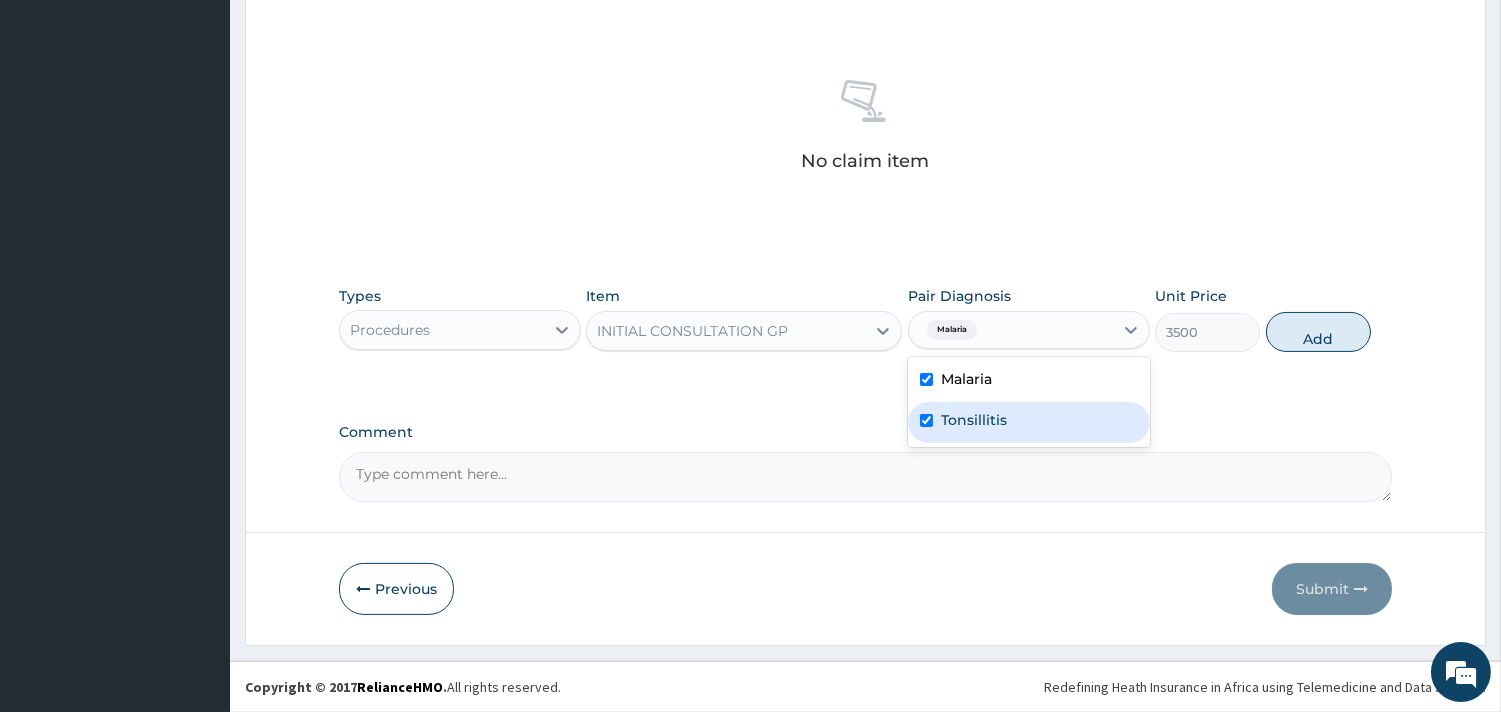 checkbox on "true" 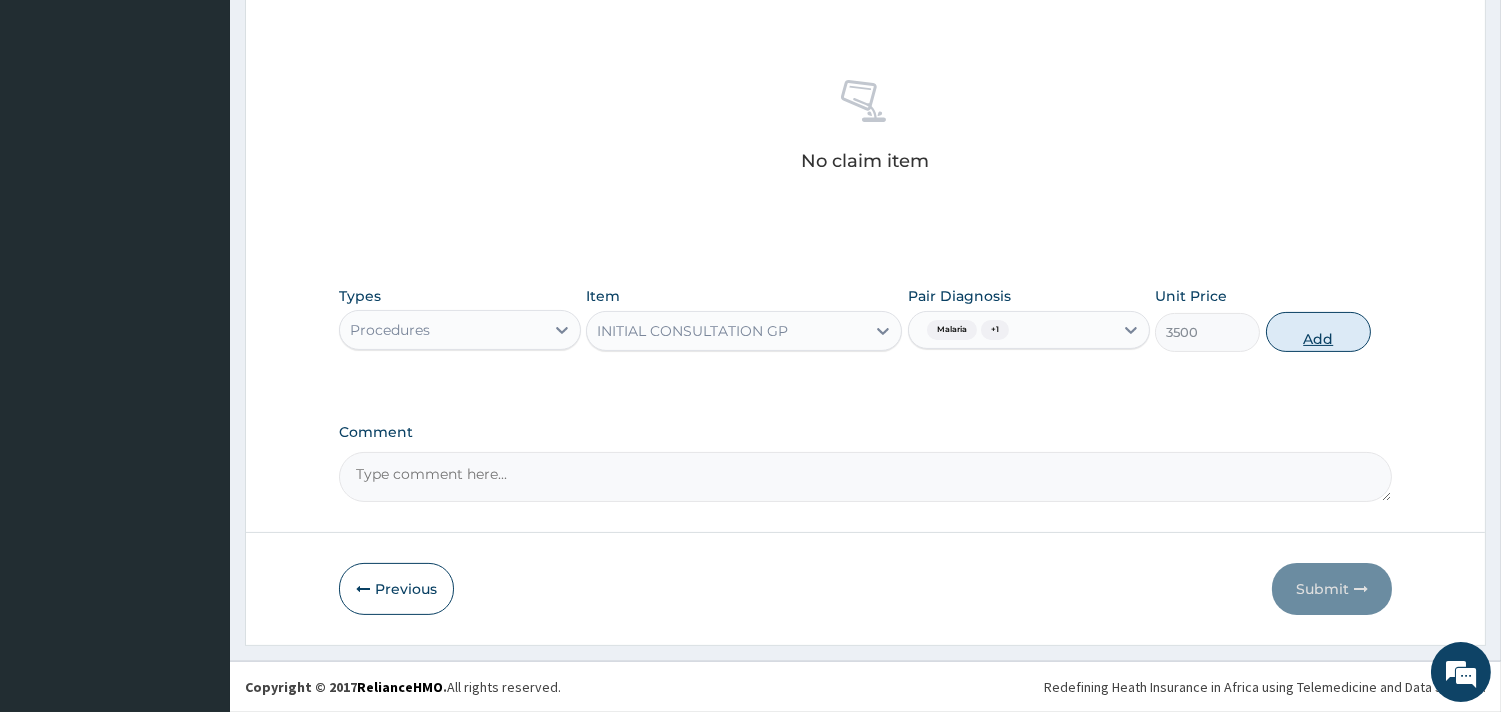 click on "Add" at bounding box center [1318, 332] 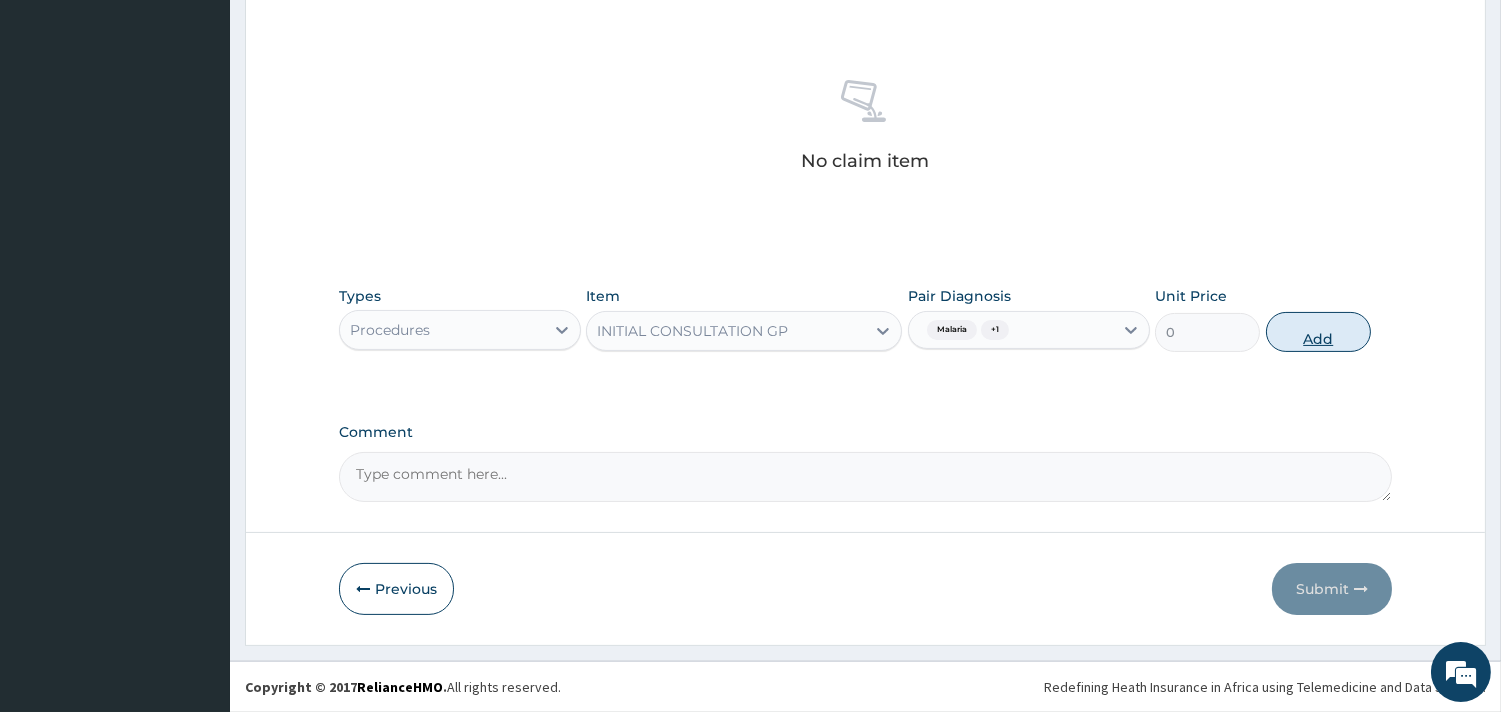 scroll, scrollTop: 633, scrollLeft: 0, axis: vertical 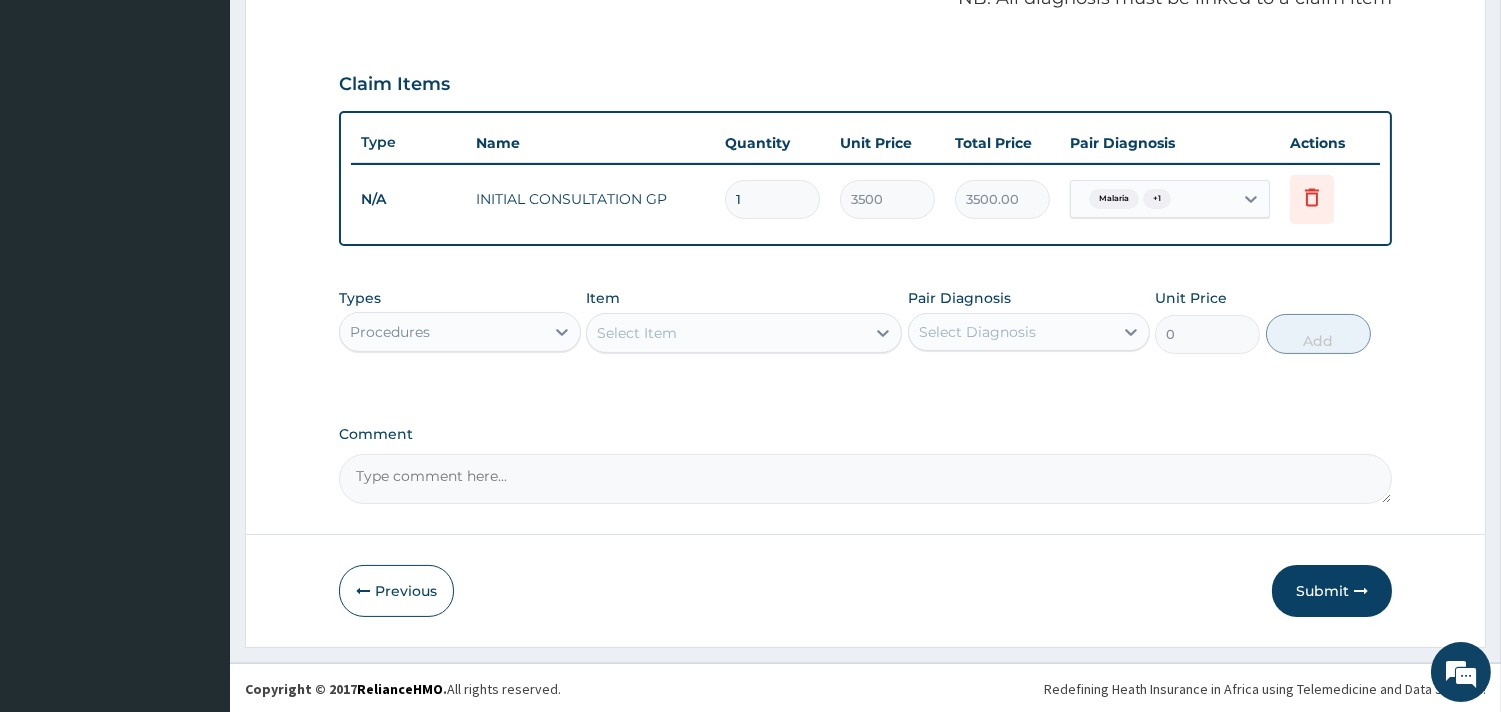 click on "Procedures" at bounding box center (442, 332) 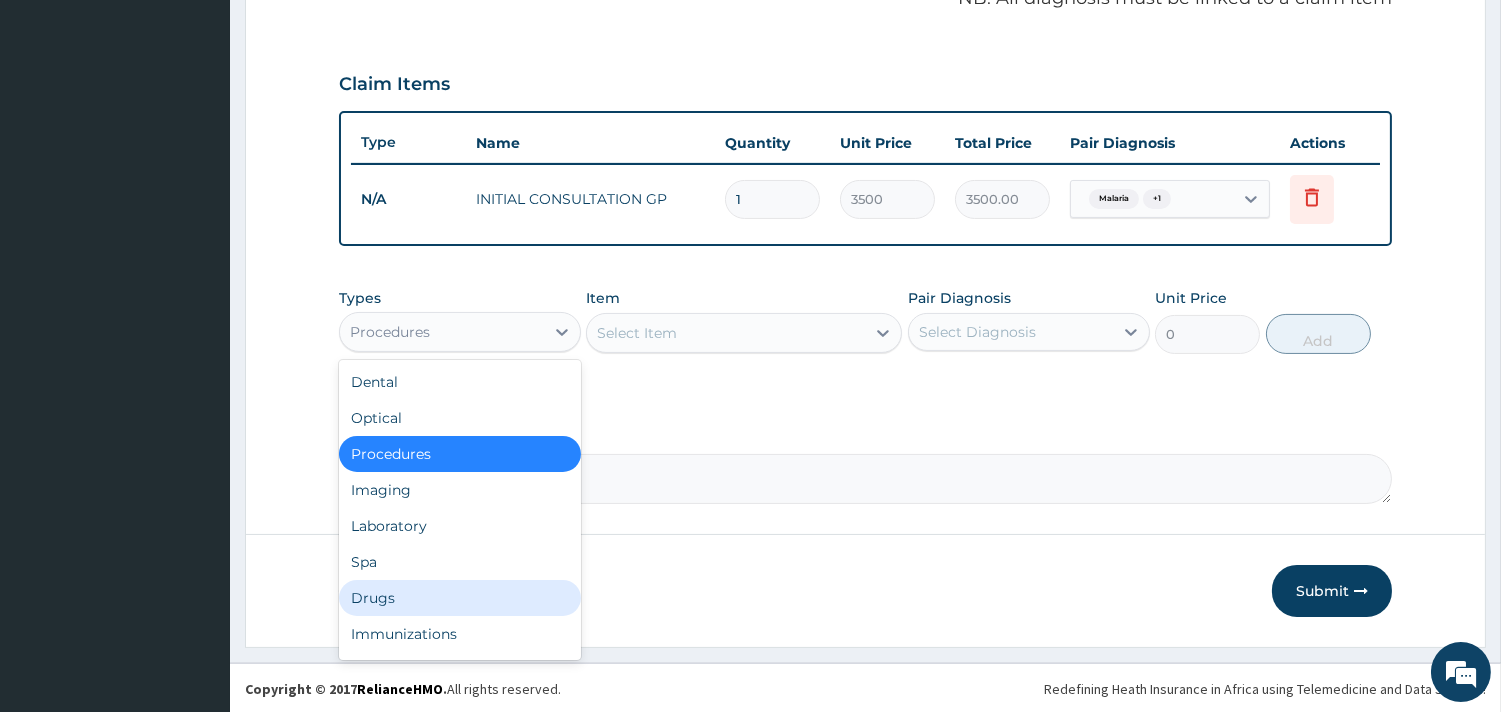 click on "Drugs" at bounding box center (460, 598) 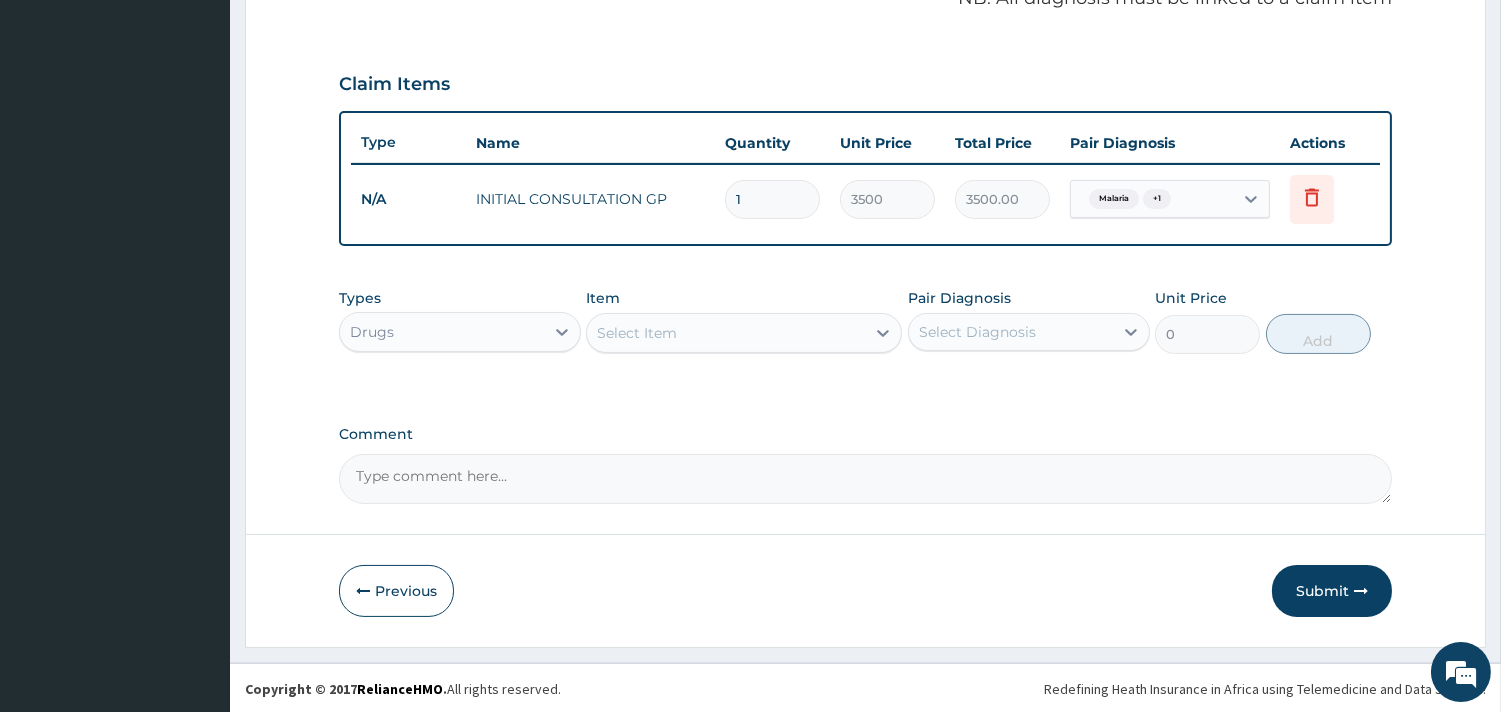 click on "Select Item" at bounding box center (726, 333) 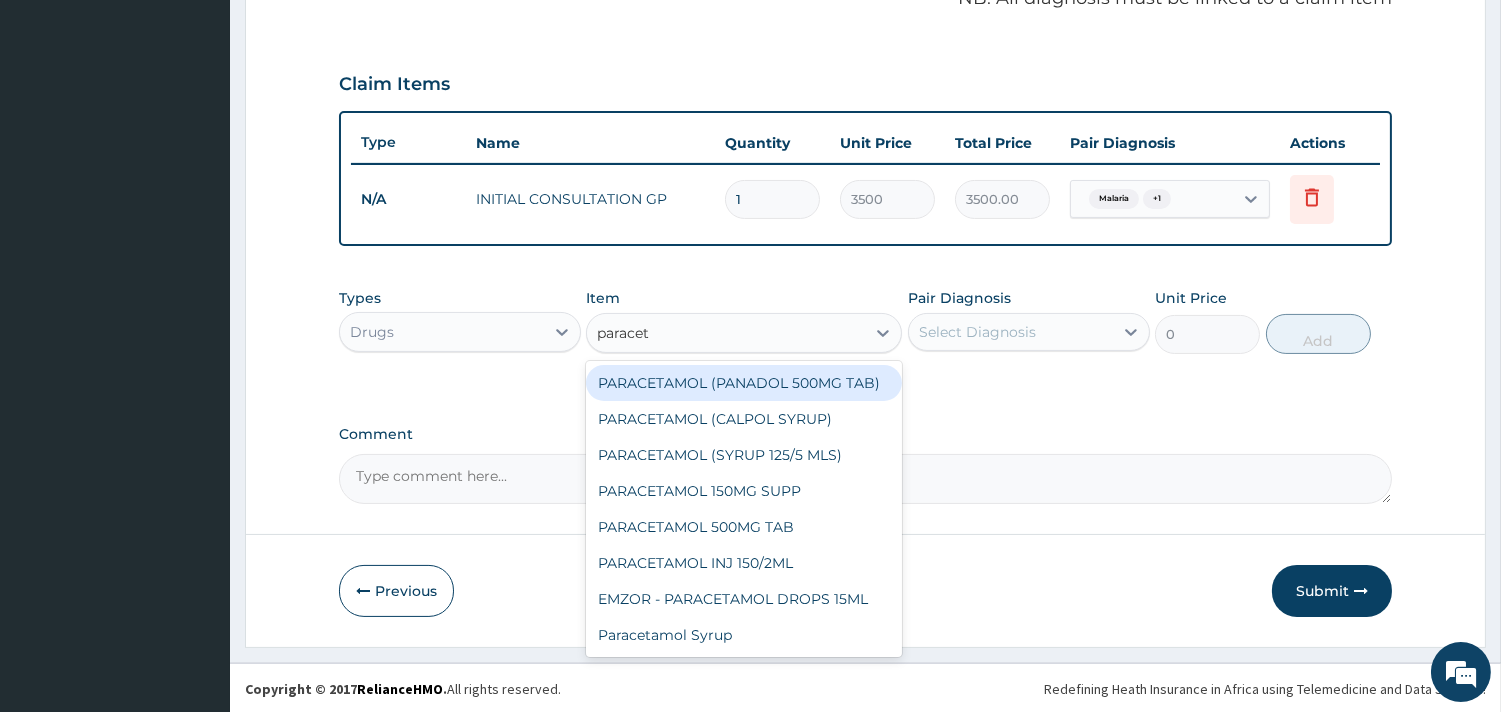 type on "paracet" 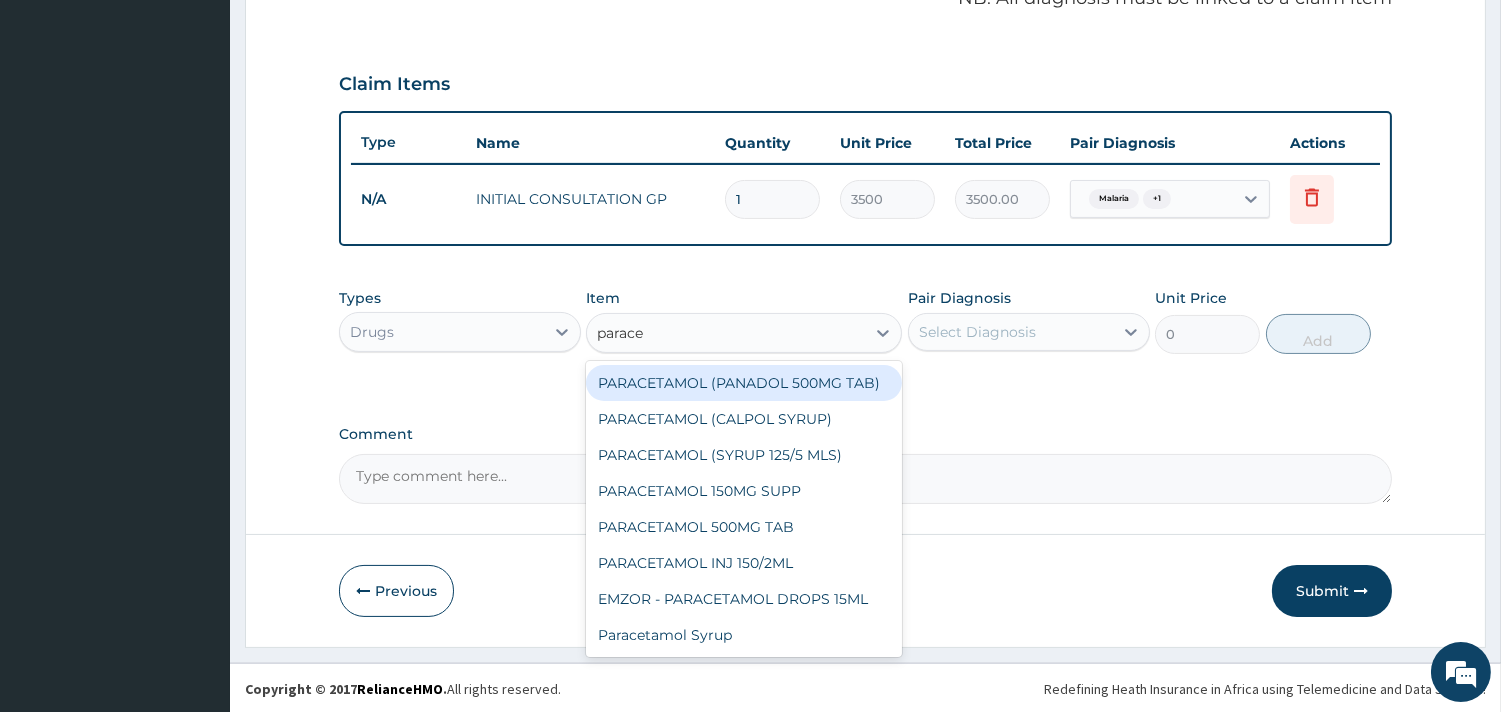 type on "paracet" 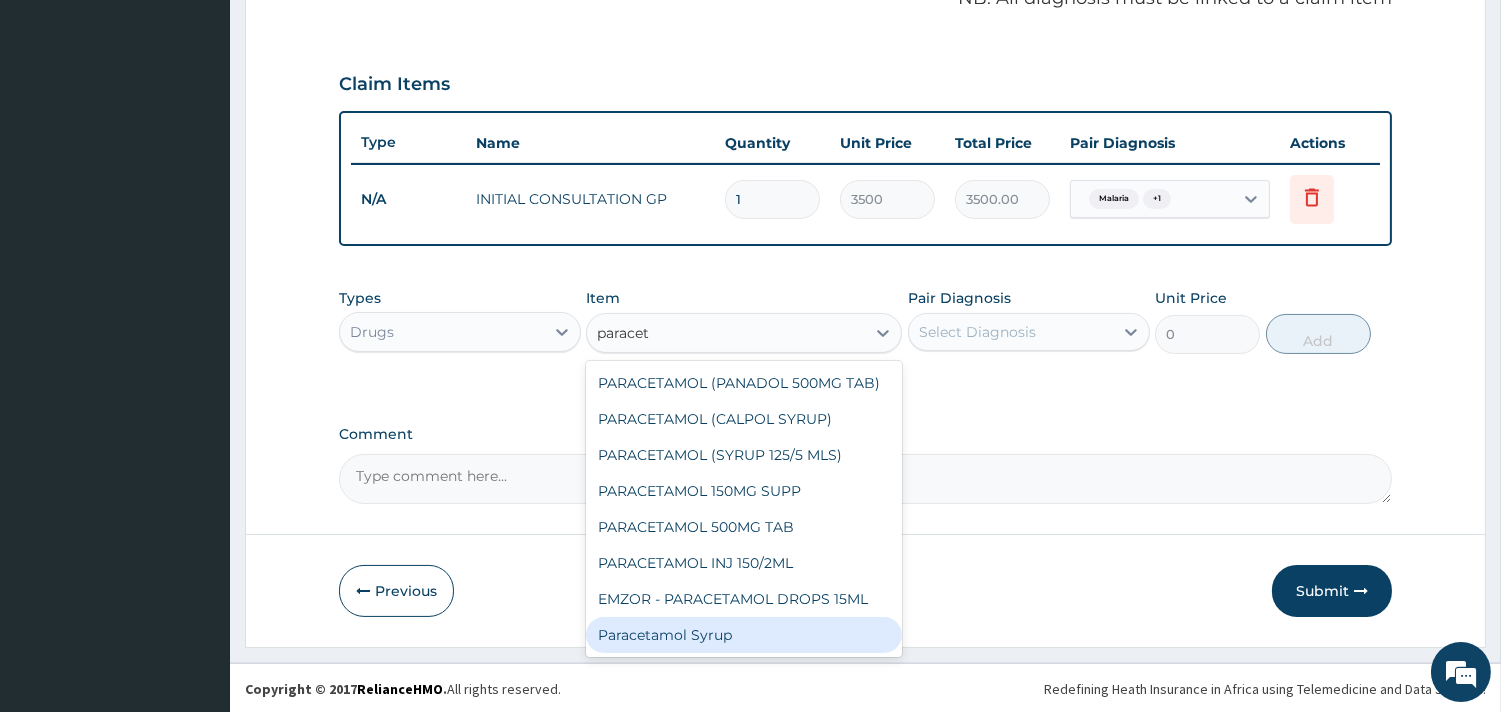 click on "Paracetamol Syrup" at bounding box center [744, 635] 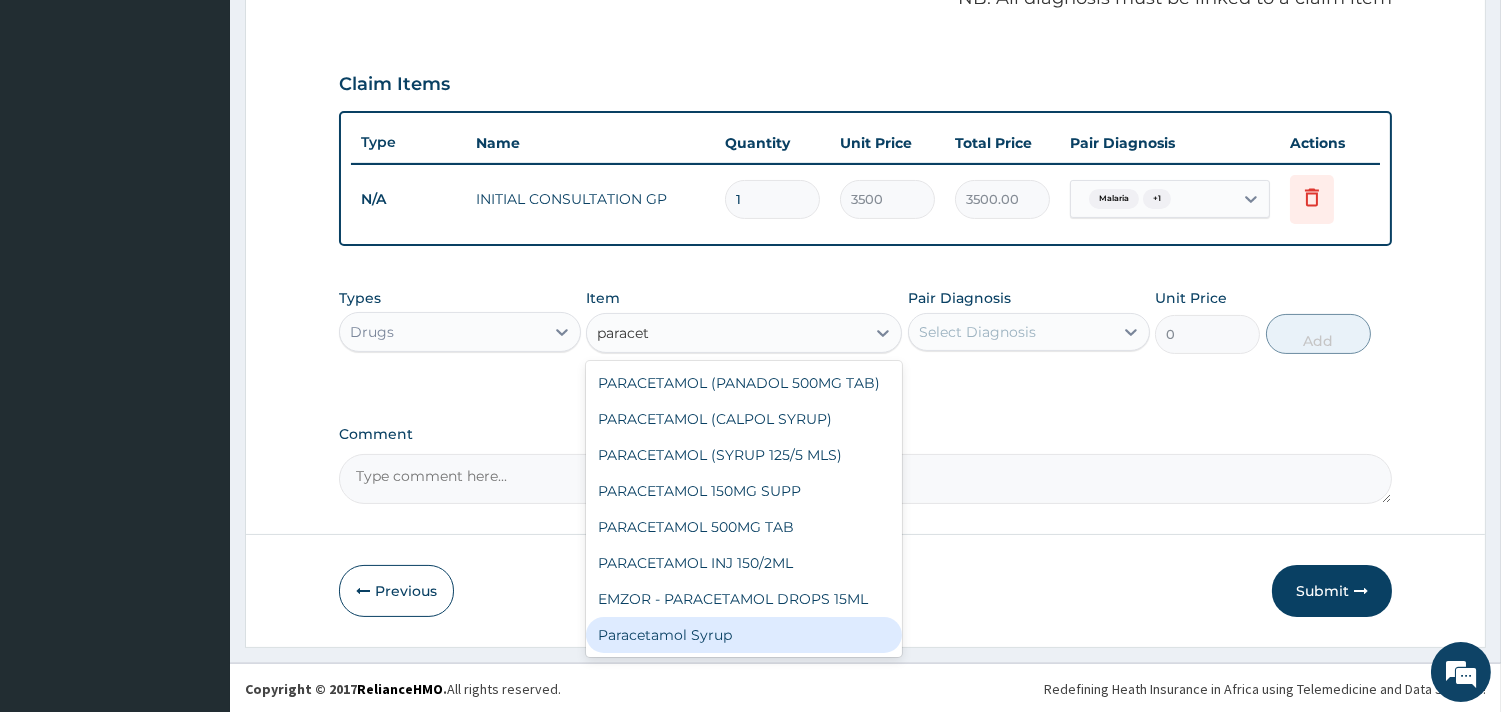 type 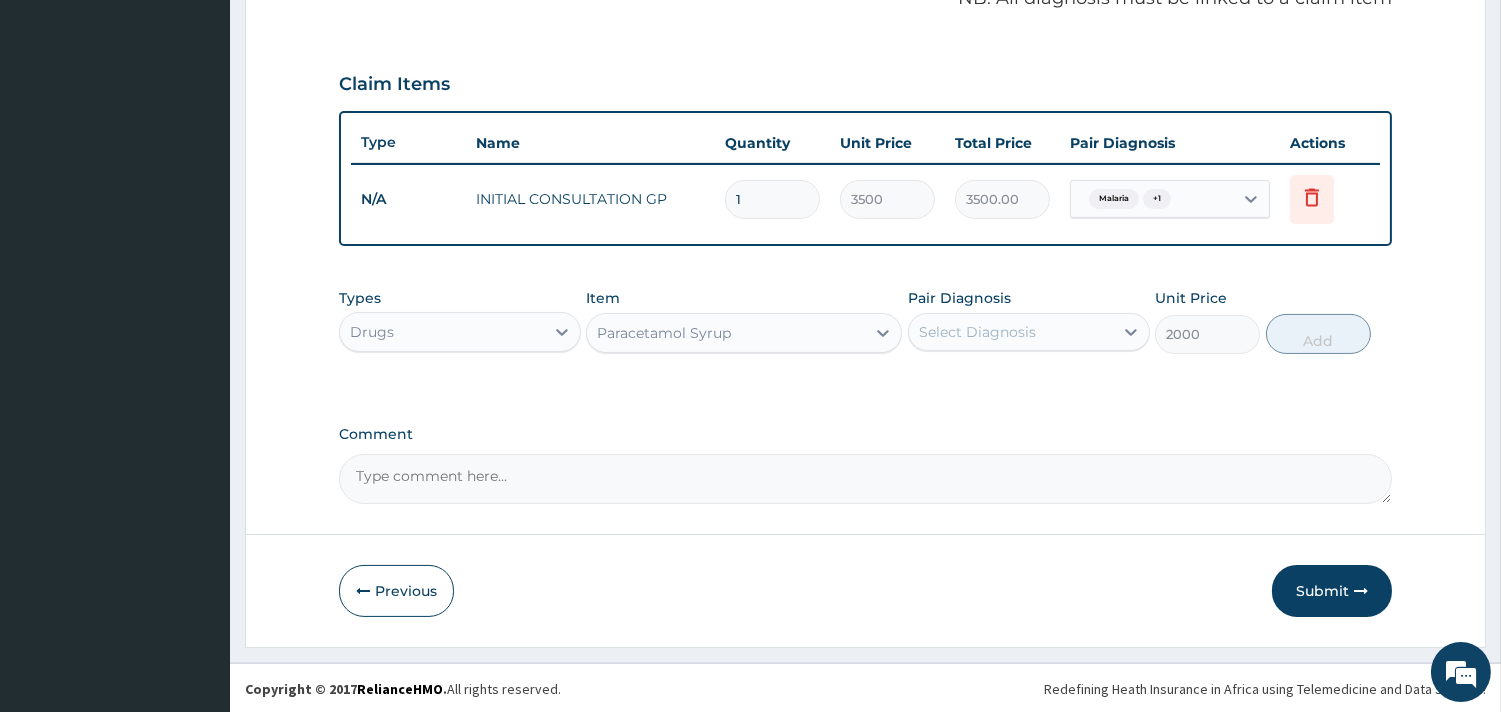 click on "Select Diagnosis" at bounding box center [977, 332] 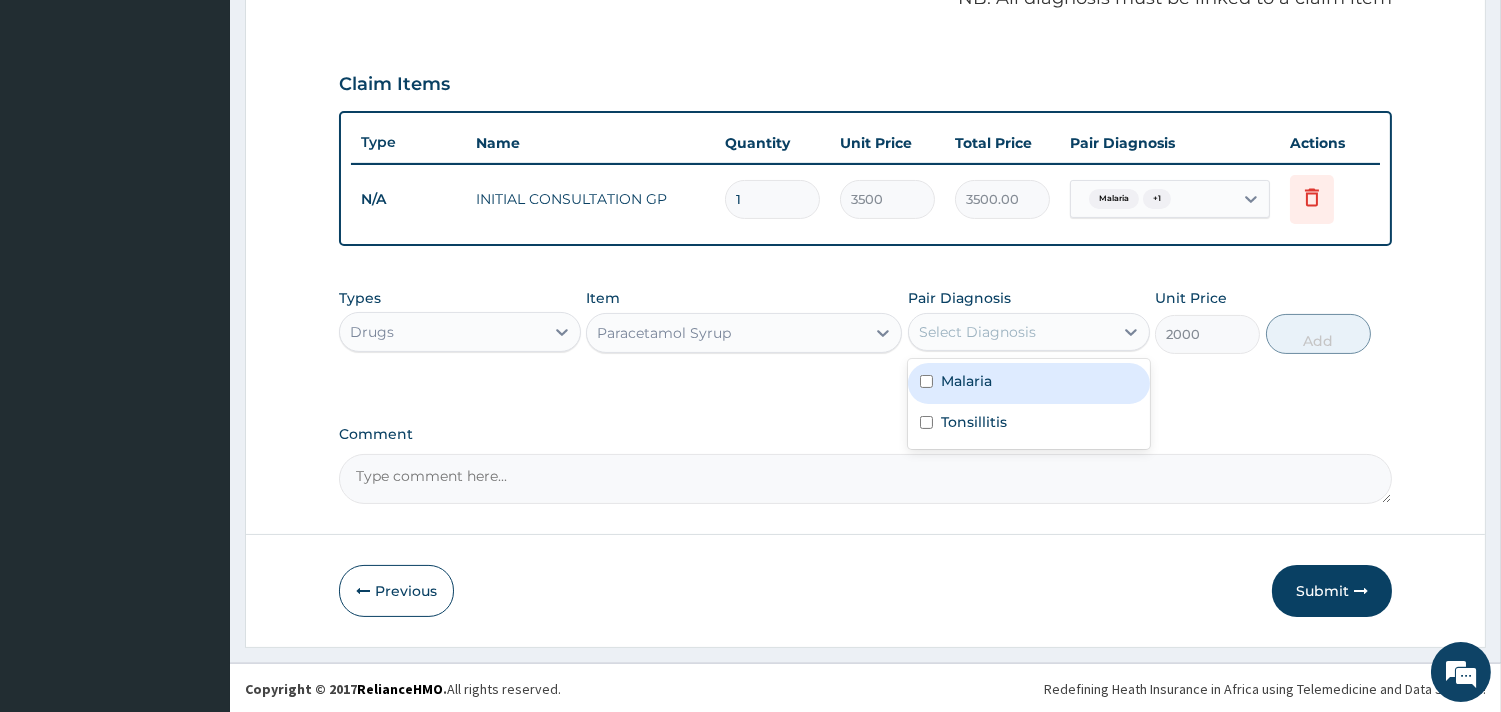 click on "Malaria" at bounding box center [1029, 383] 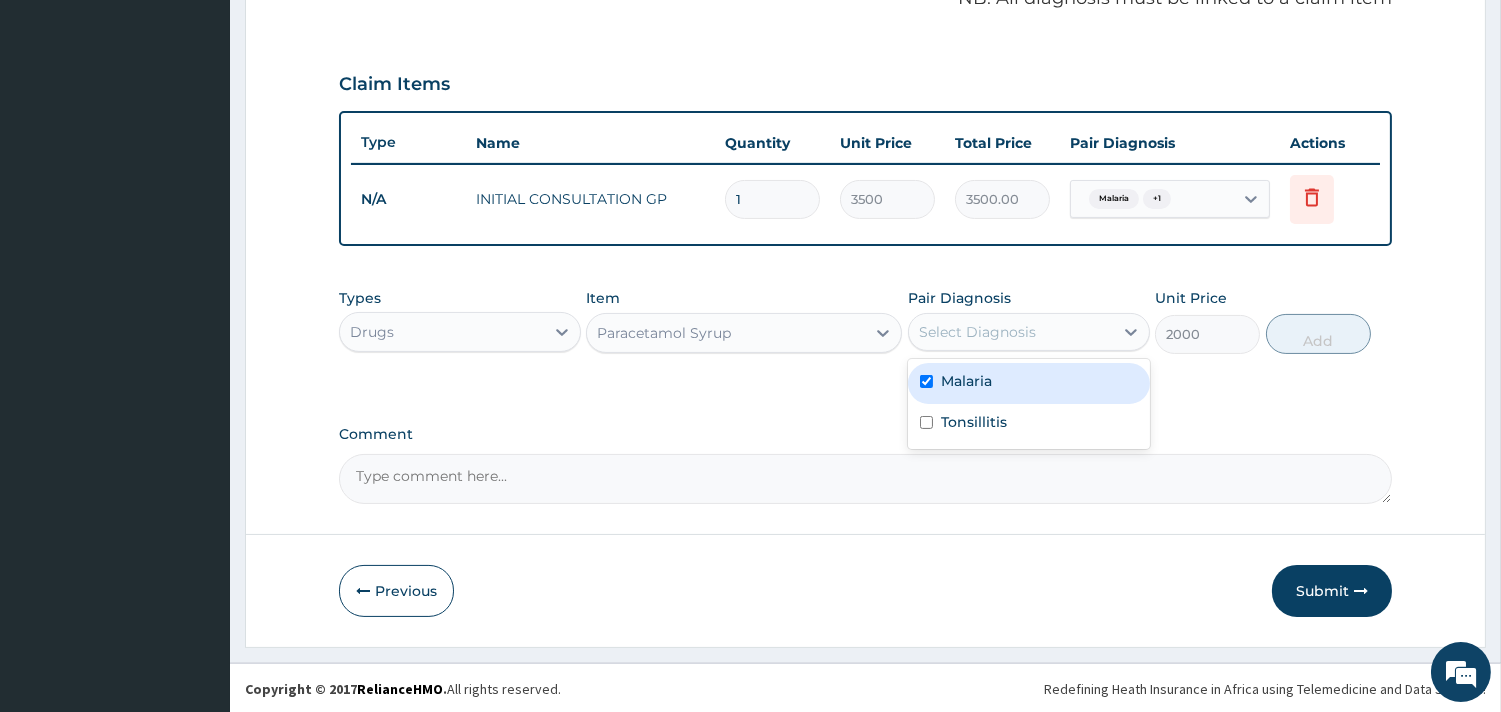 checkbox on "true" 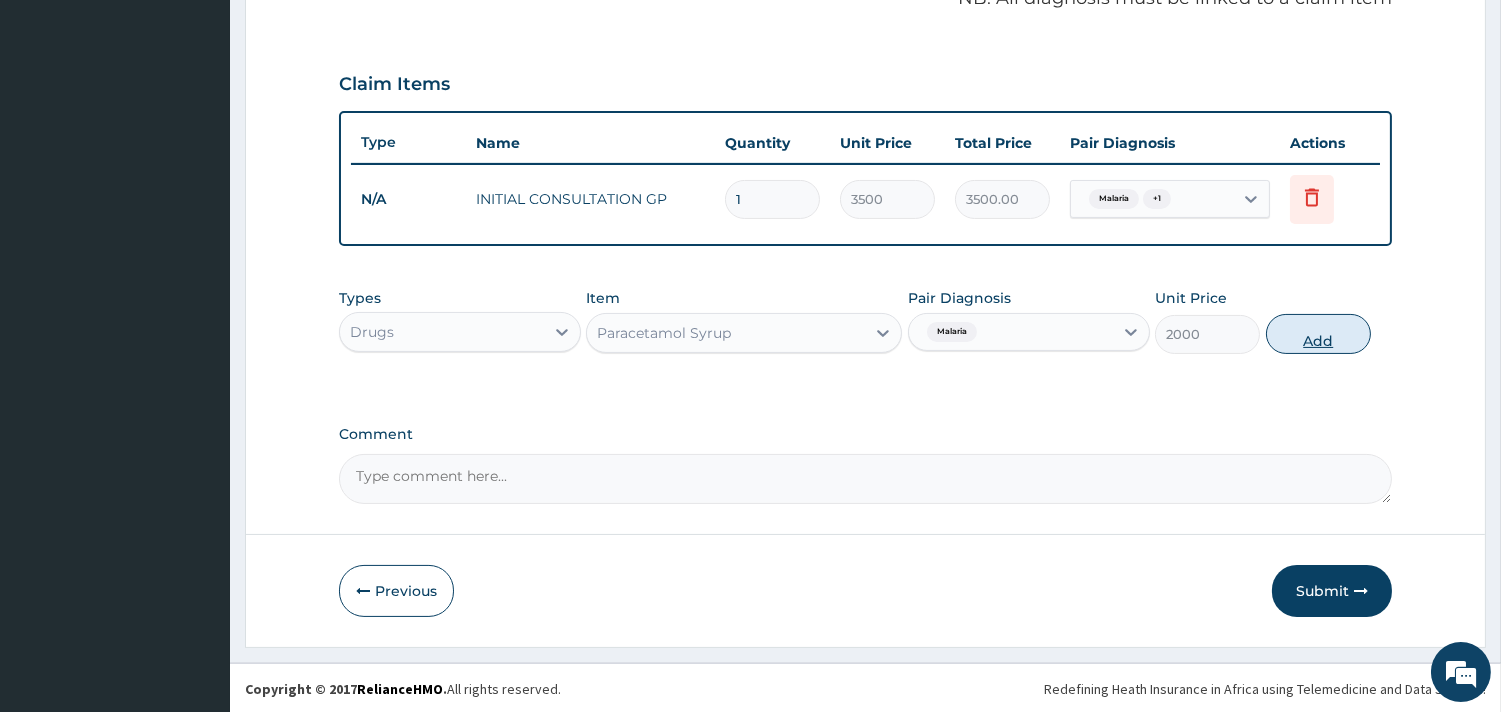click on "Add" at bounding box center (1318, 334) 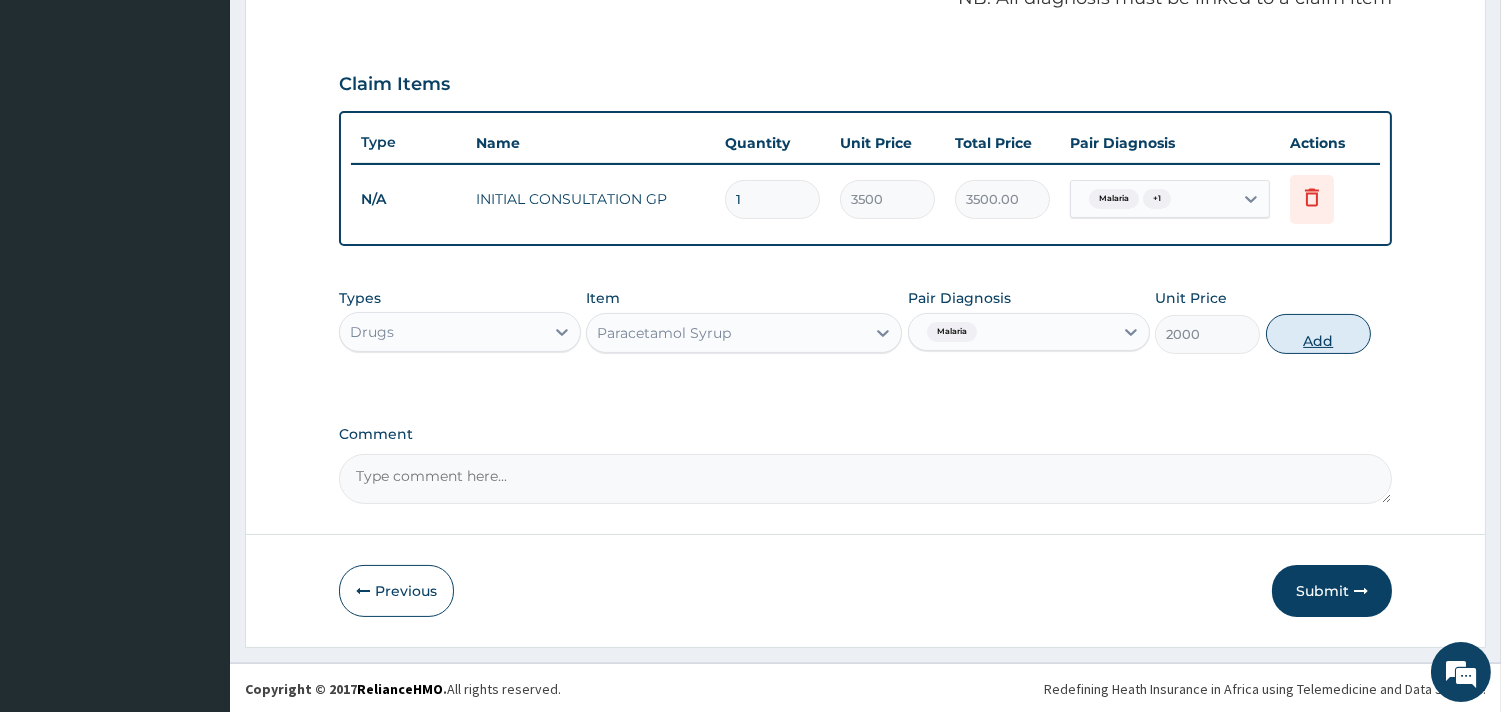 type on "0" 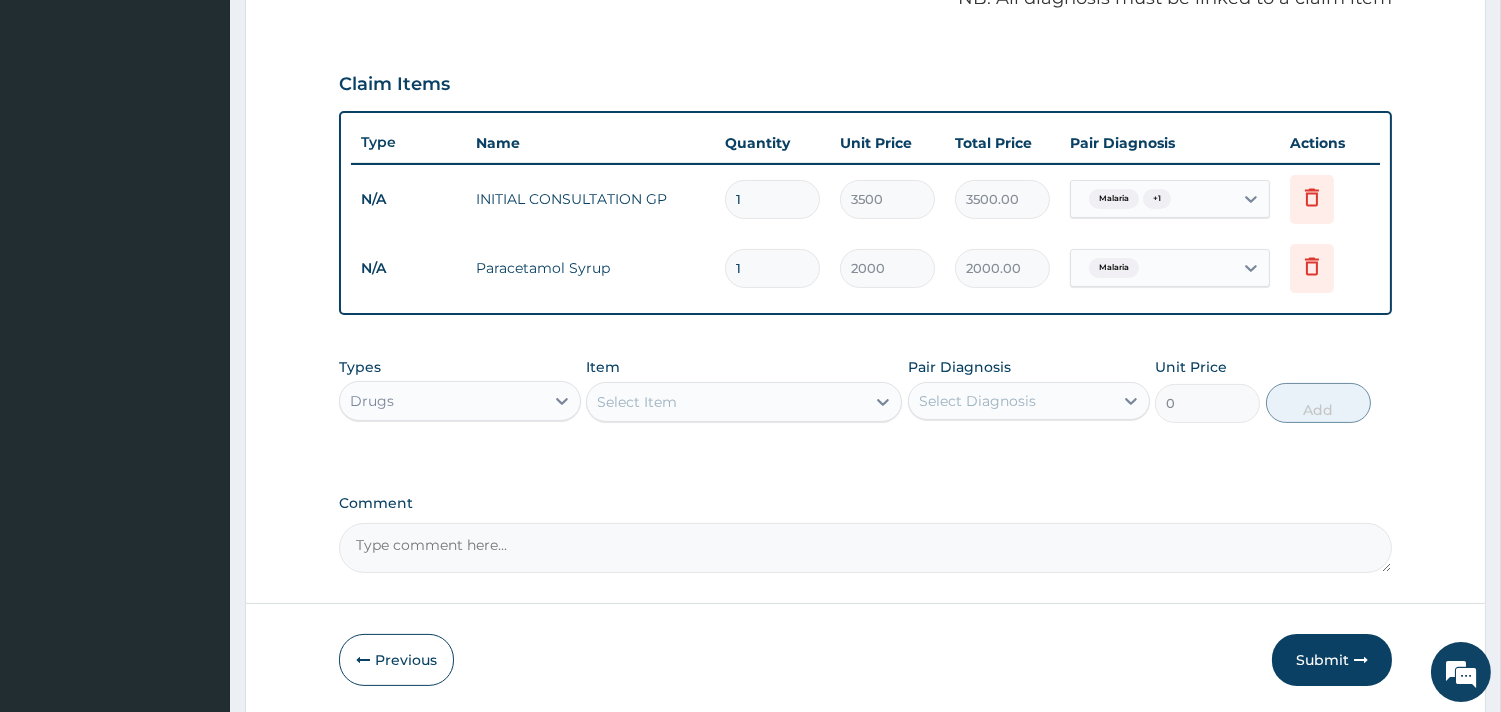 click on "Select Item" at bounding box center (637, 402) 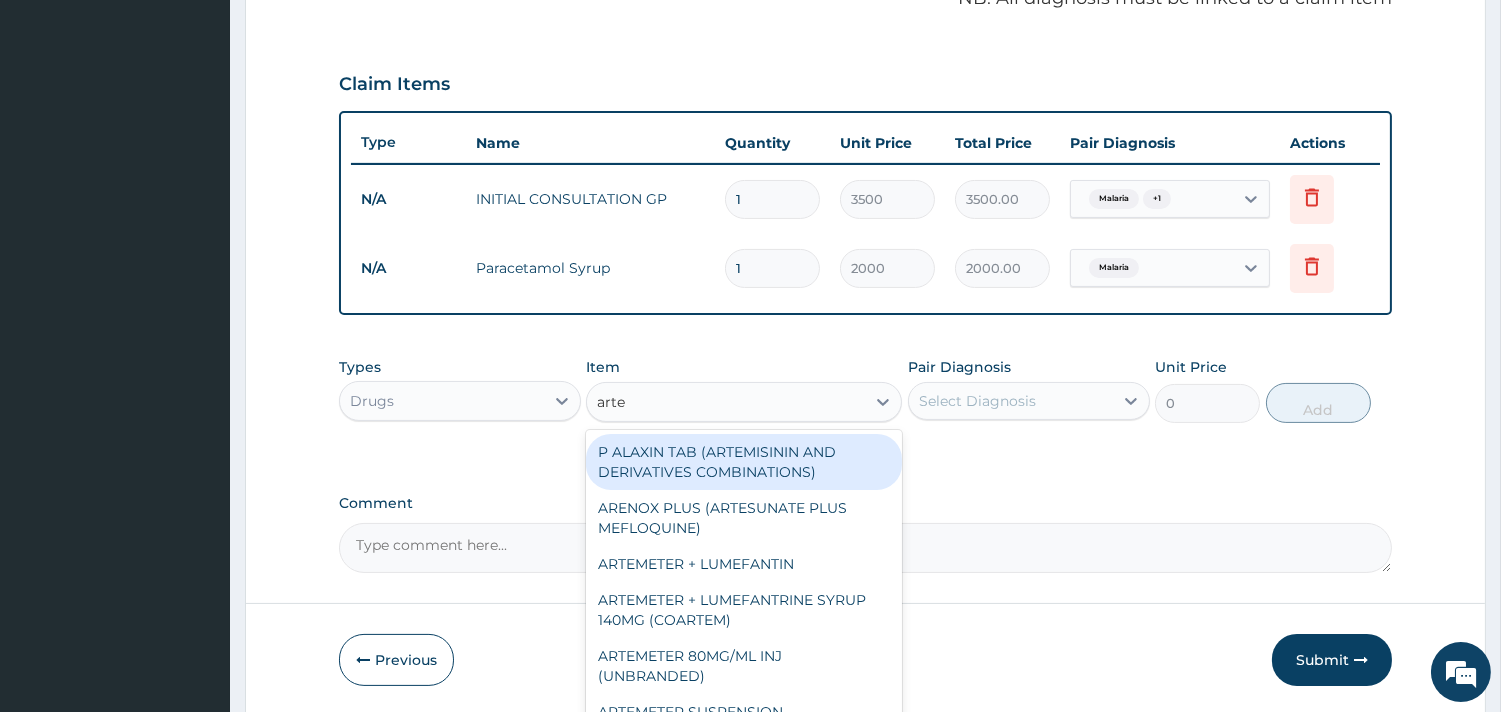 type on "artem" 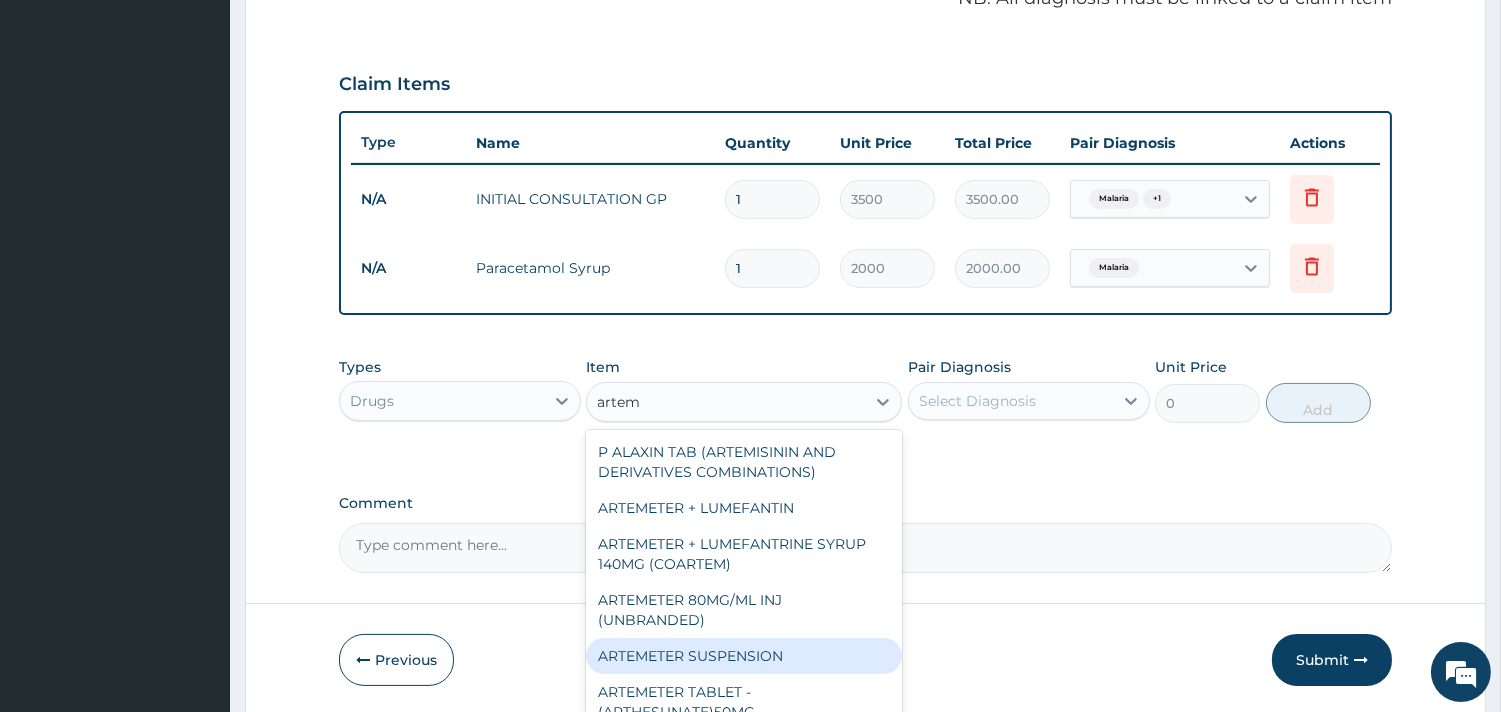 click on "ARTEMETER SUSPENSION" at bounding box center (744, 656) 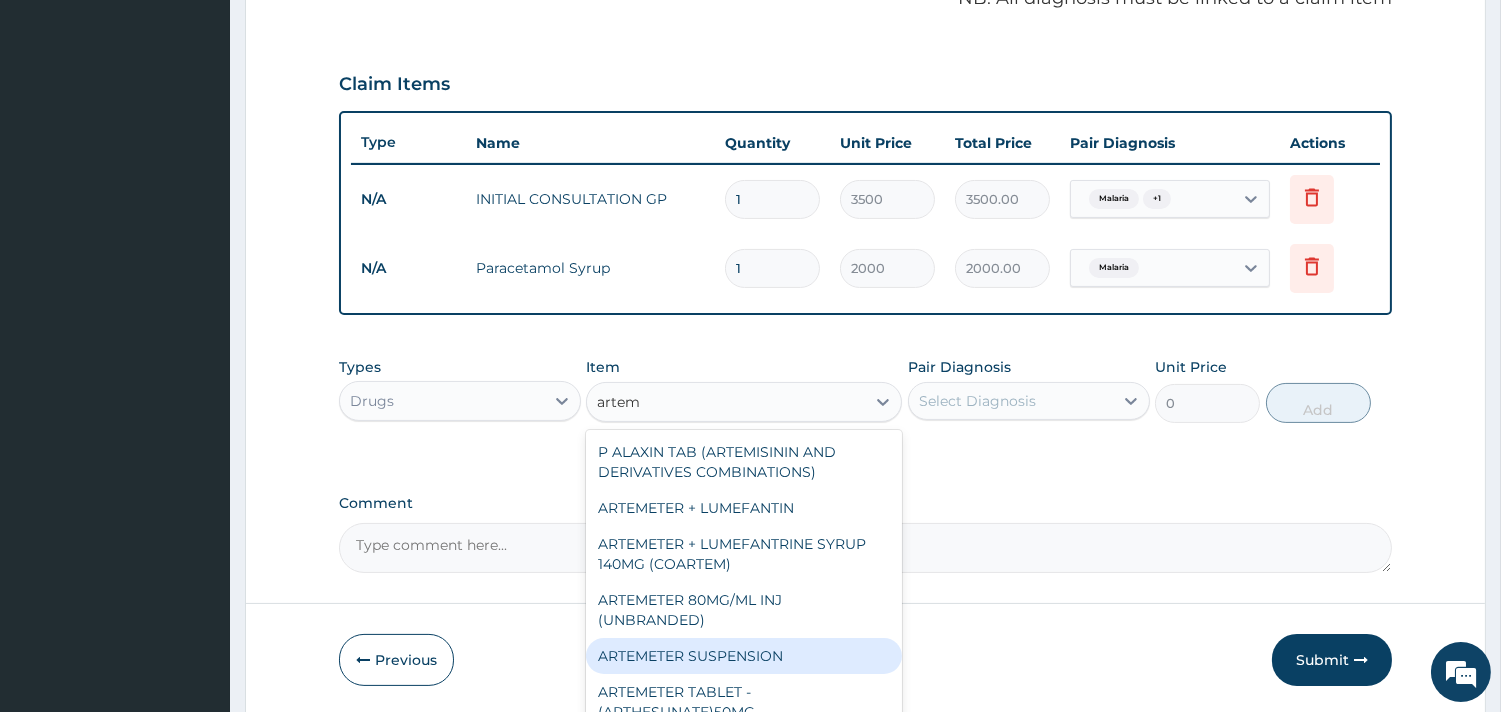 type 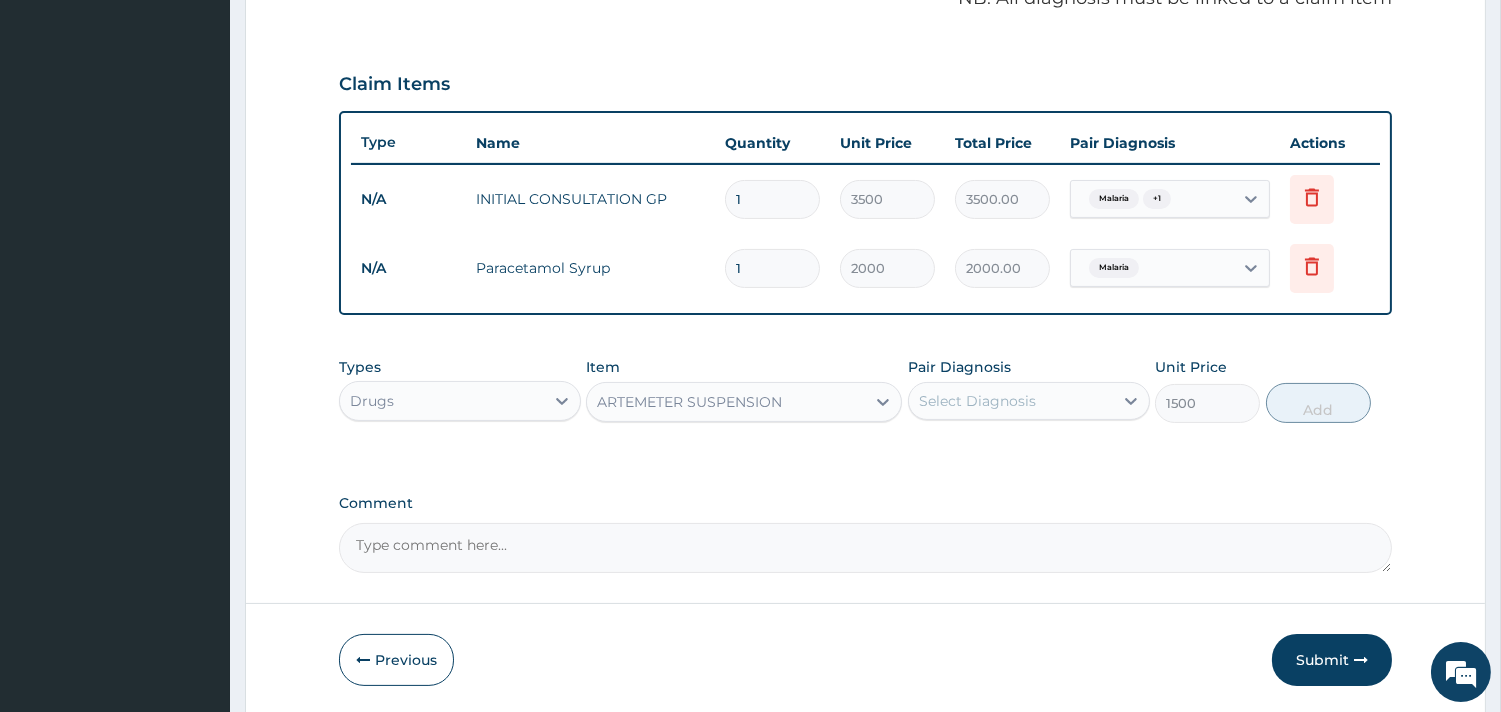 click on "Select Diagnosis" at bounding box center (977, 401) 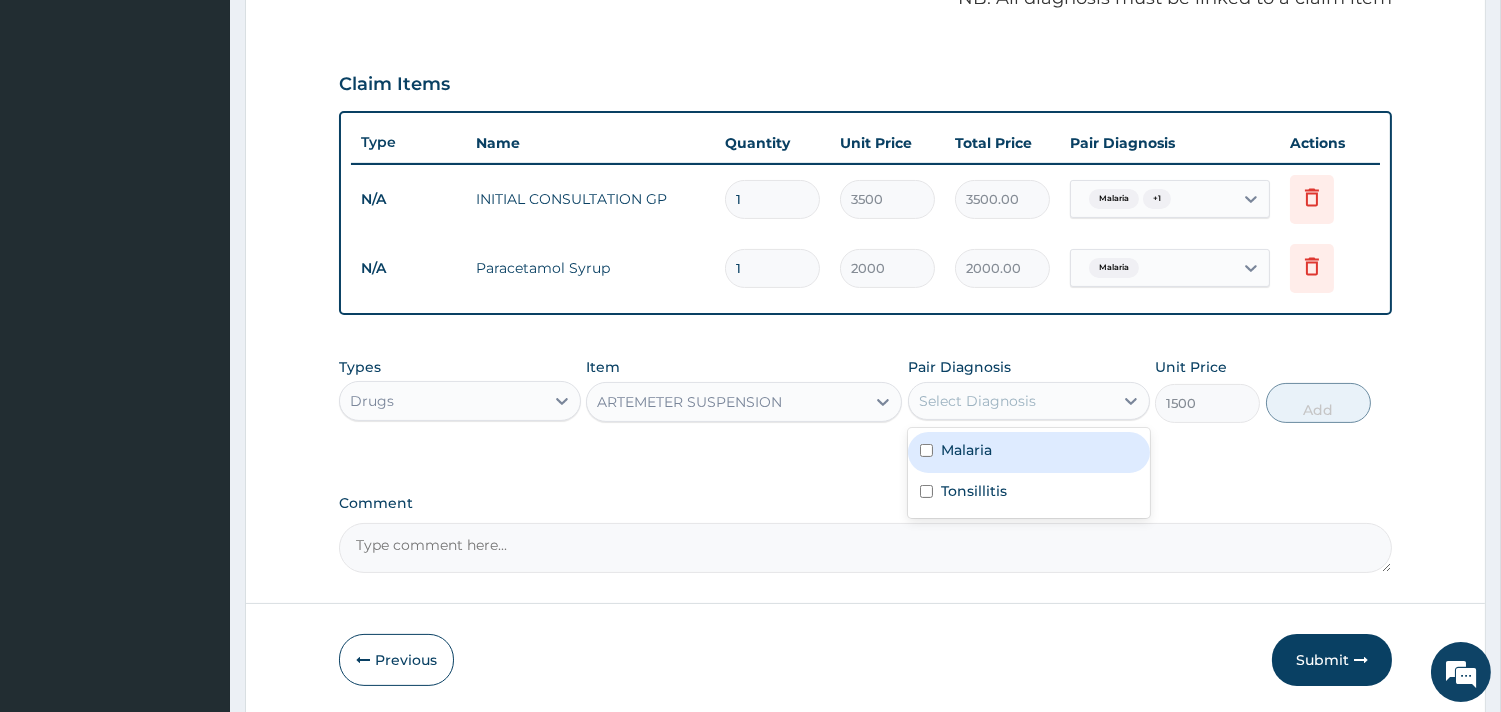 click on "Malaria" at bounding box center (966, 450) 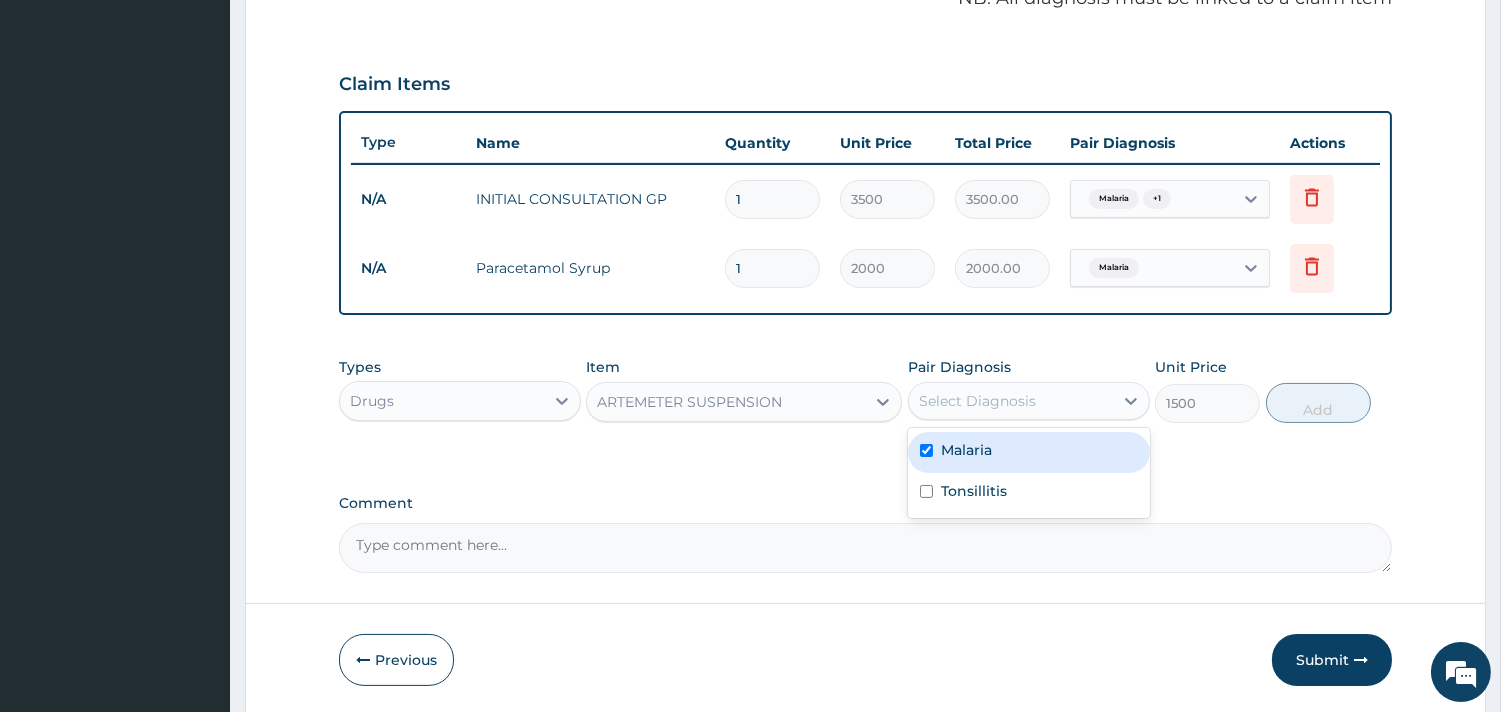 checkbox on "true" 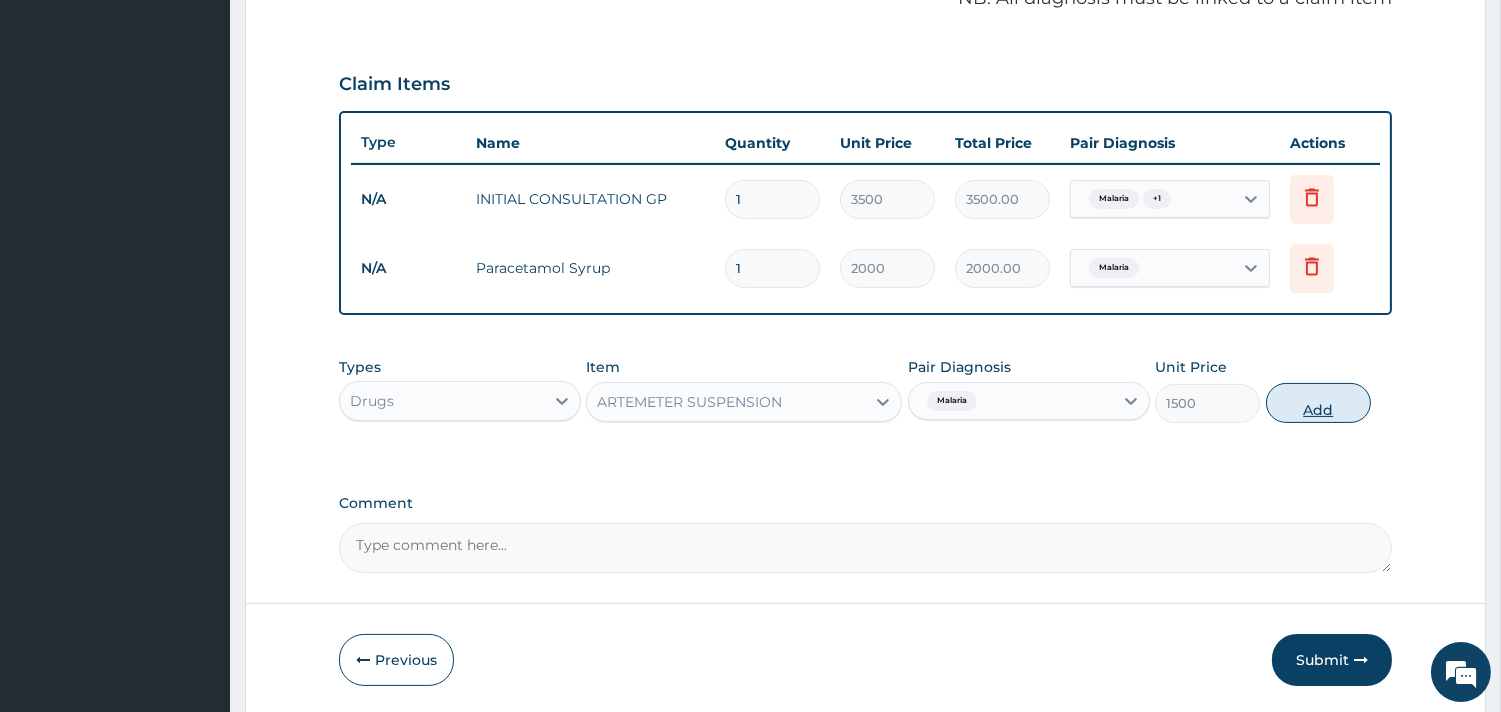 click on "Add" at bounding box center [1318, 403] 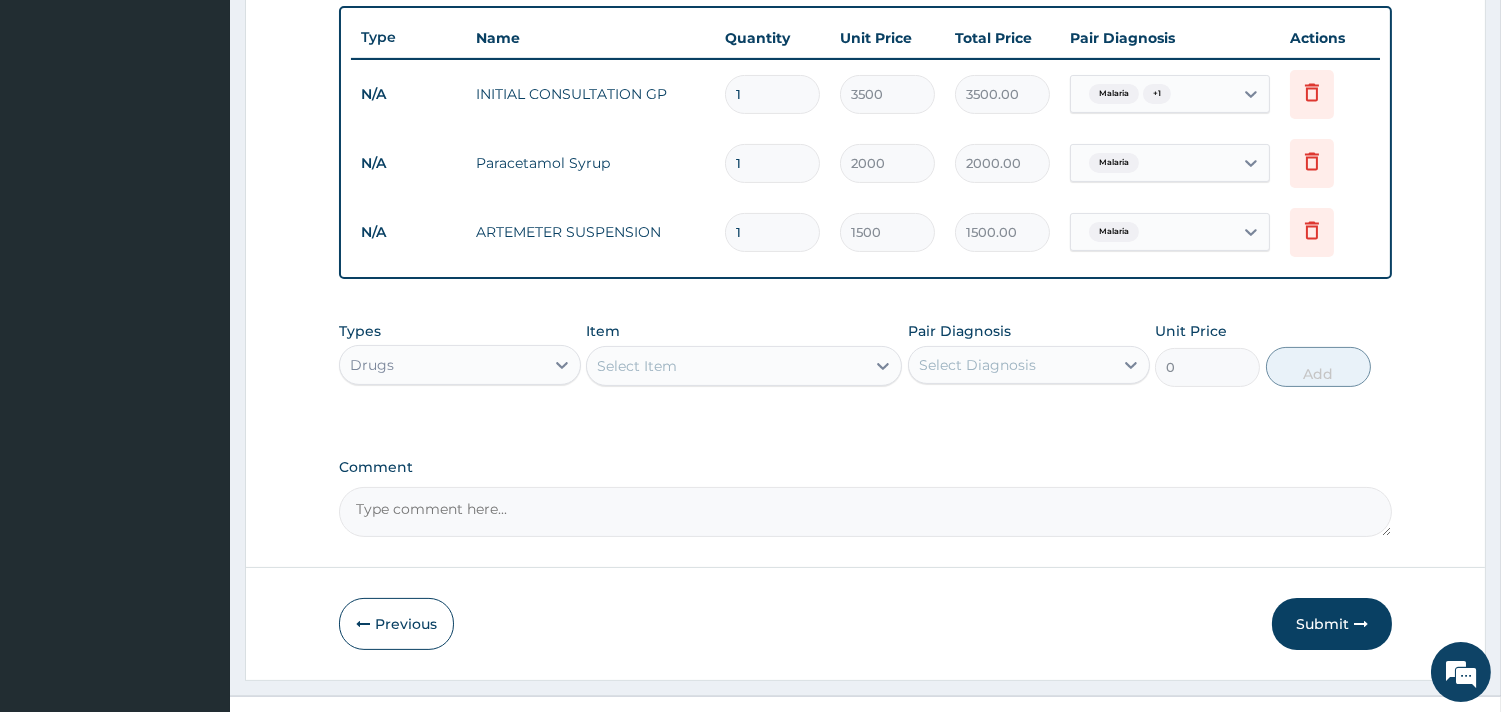 scroll, scrollTop: 772, scrollLeft: 0, axis: vertical 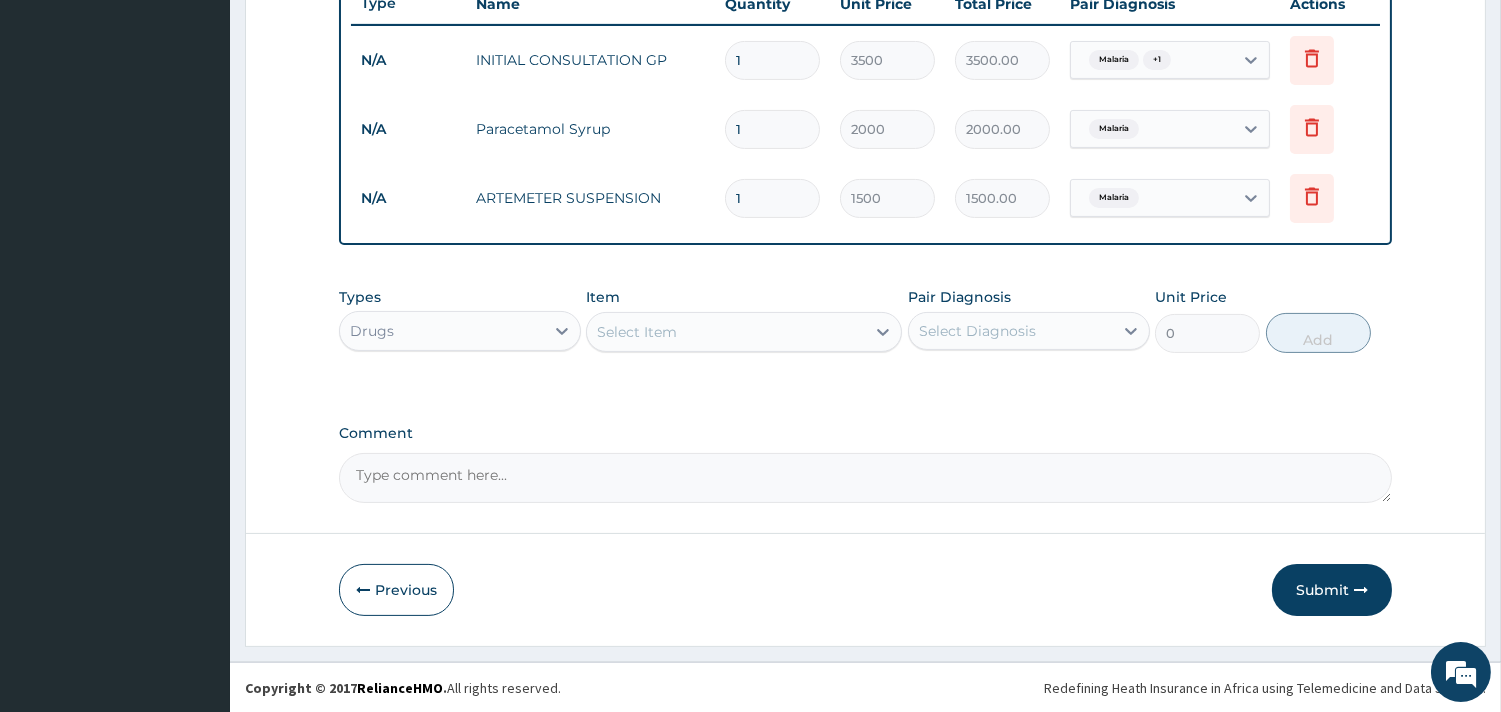 click on "Select Item" at bounding box center (637, 332) 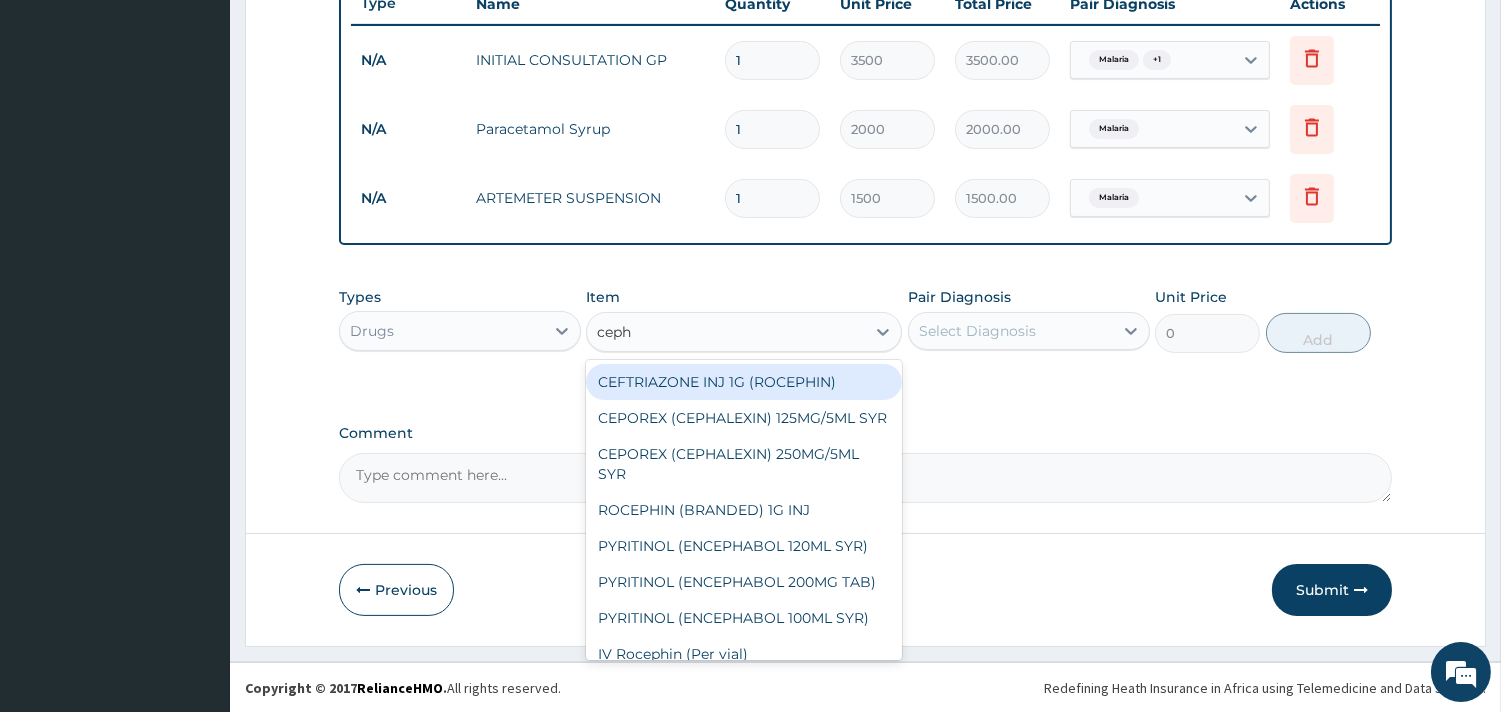 type on "cepha" 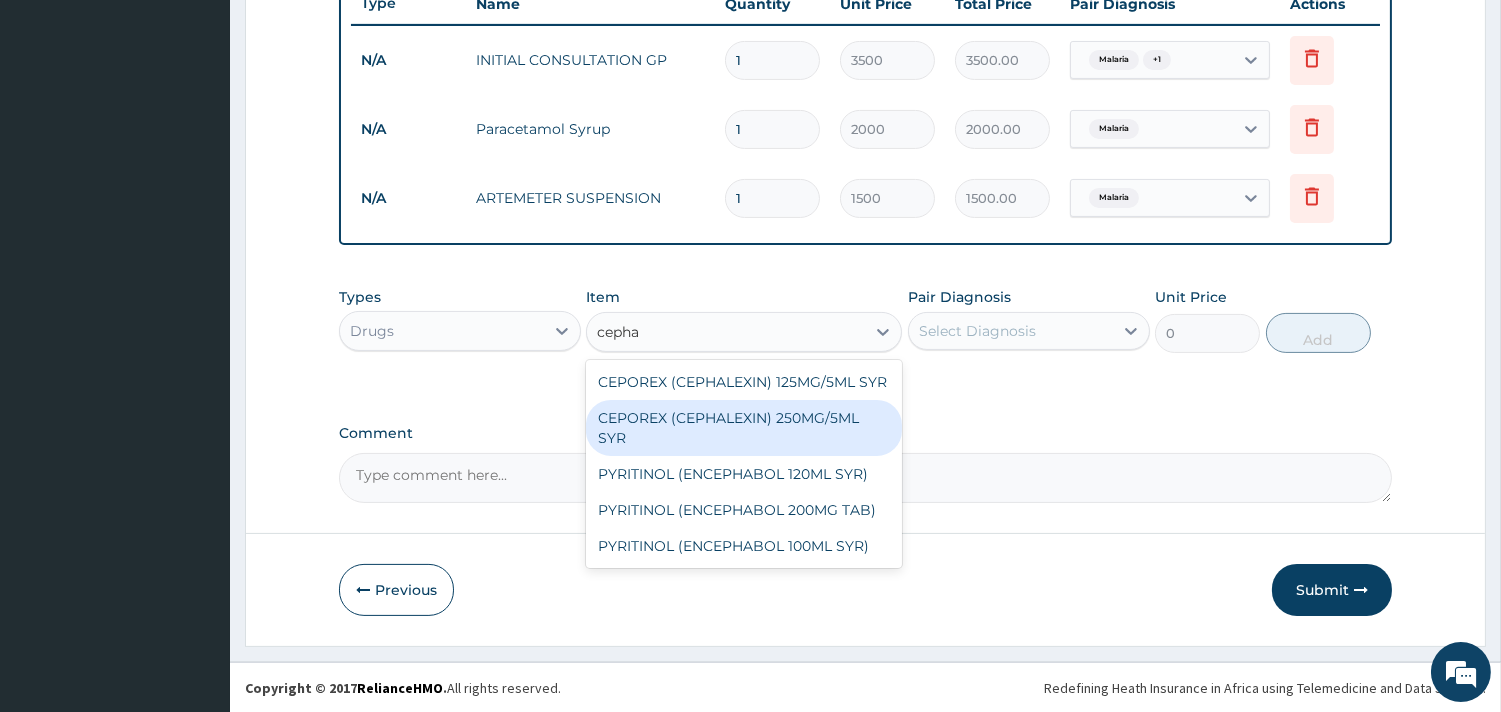 click on "CEPOREX (CEPHALEXIN) 250MG/5ML SYR" at bounding box center (744, 428) 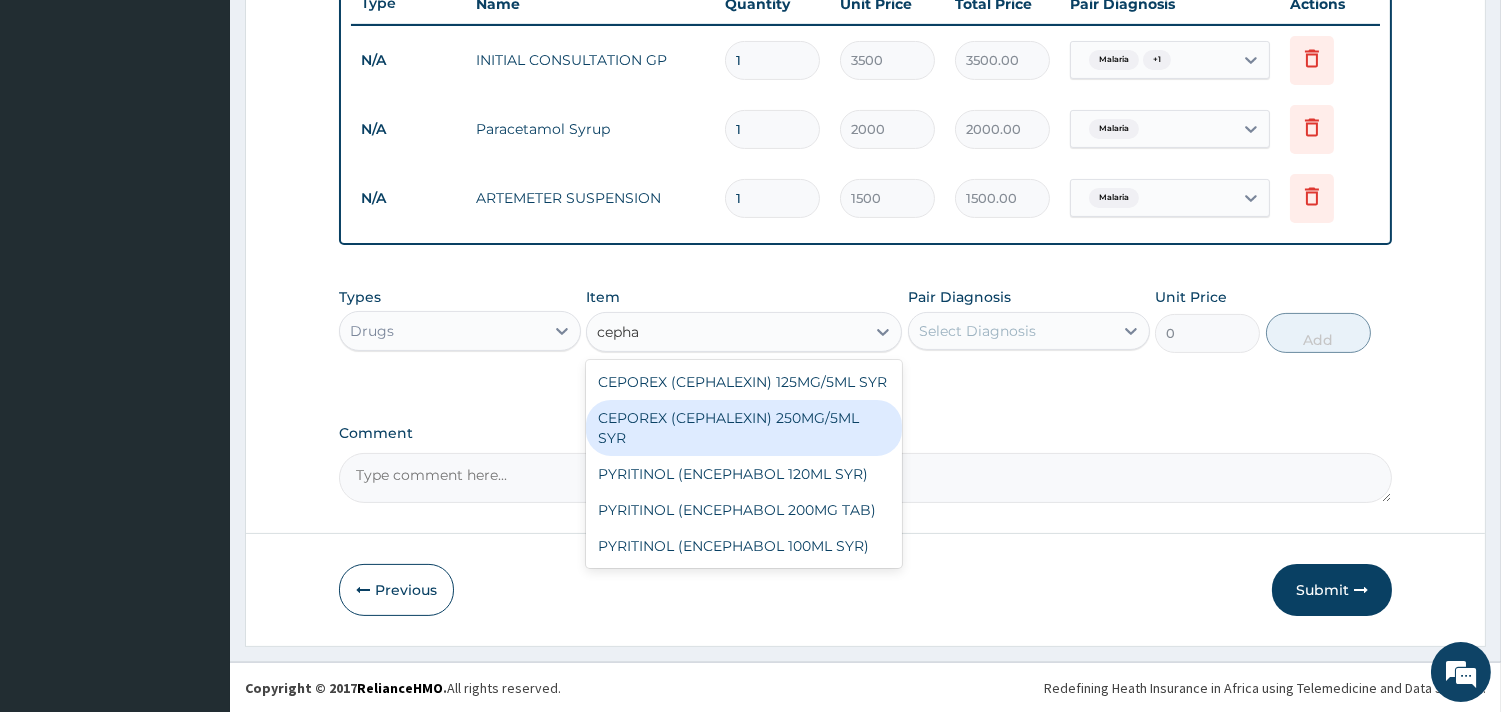 type 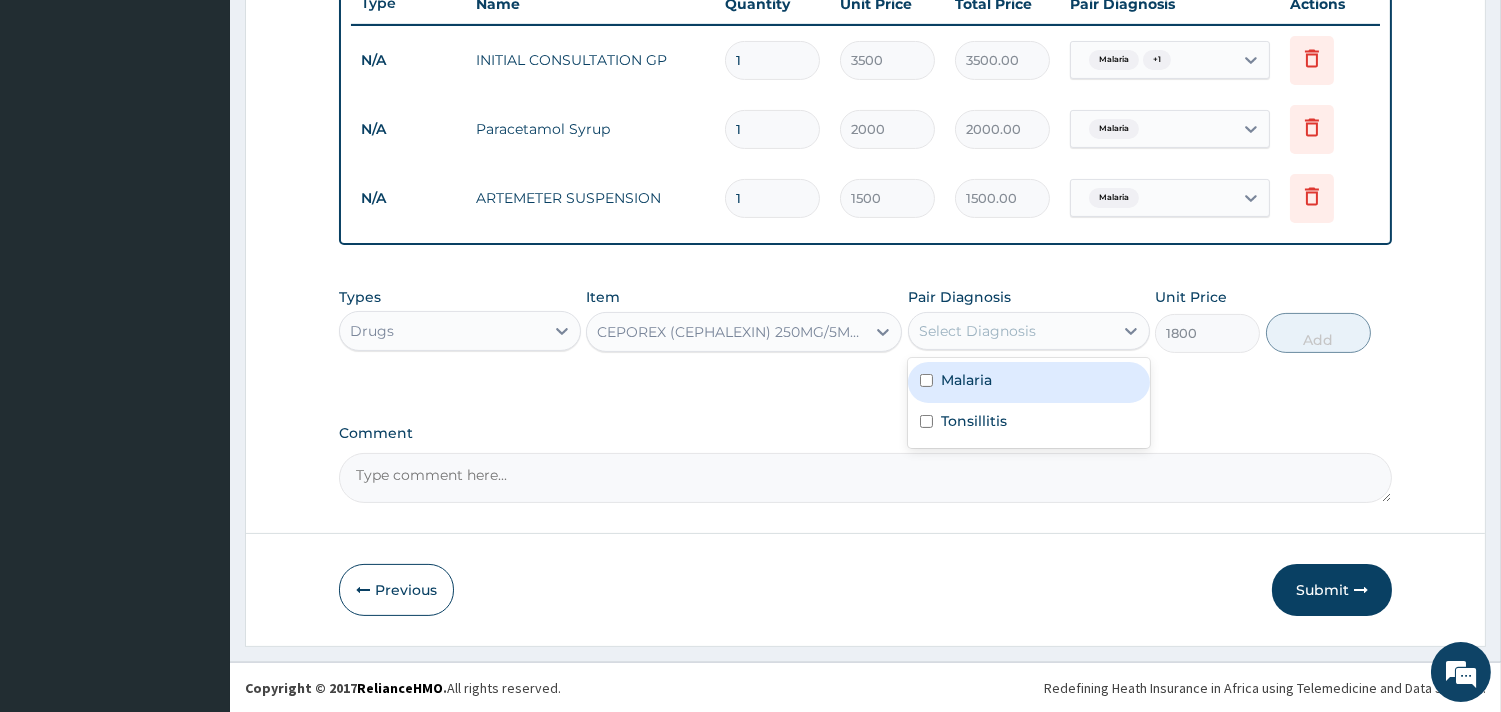 click on "Select Diagnosis" at bounding box center (977, 331) 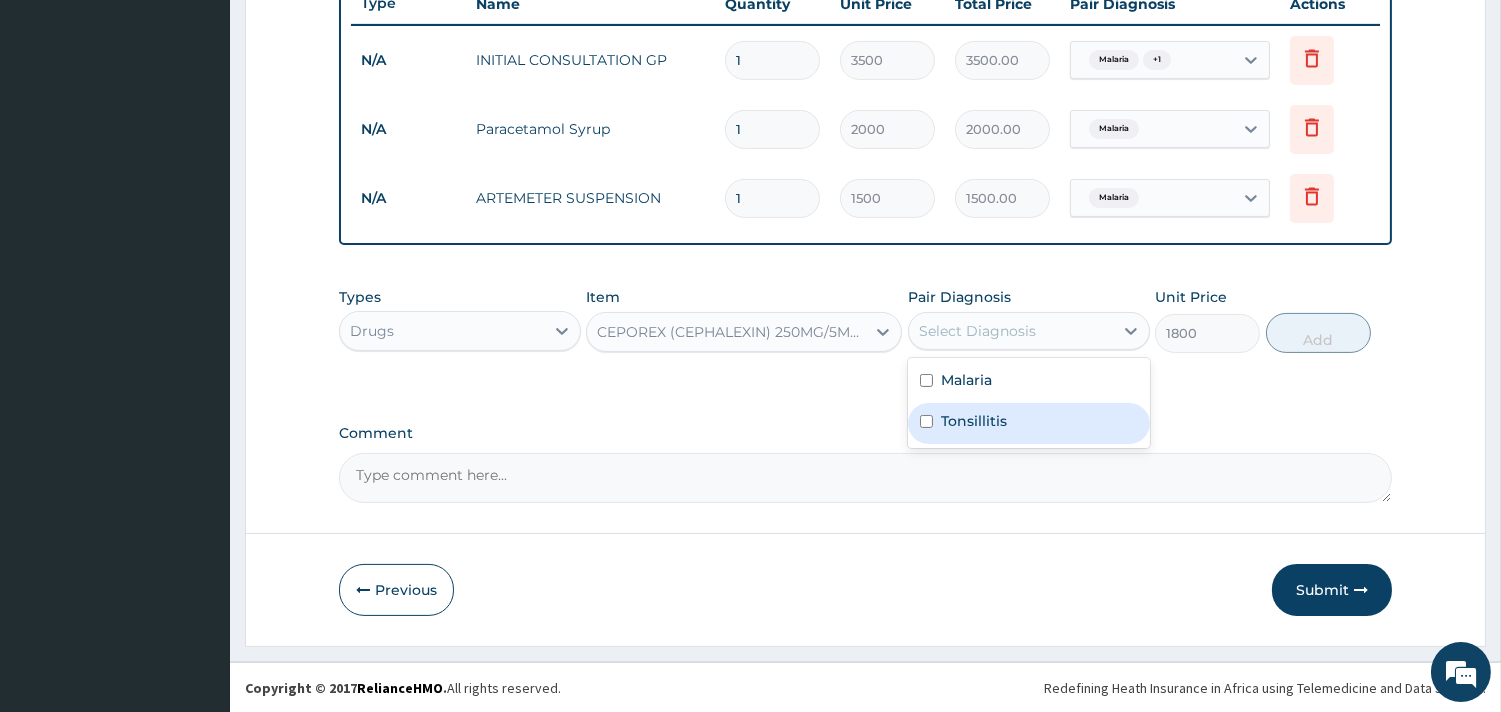 click on "Tonsillitis" at bounding box center (974, 421) 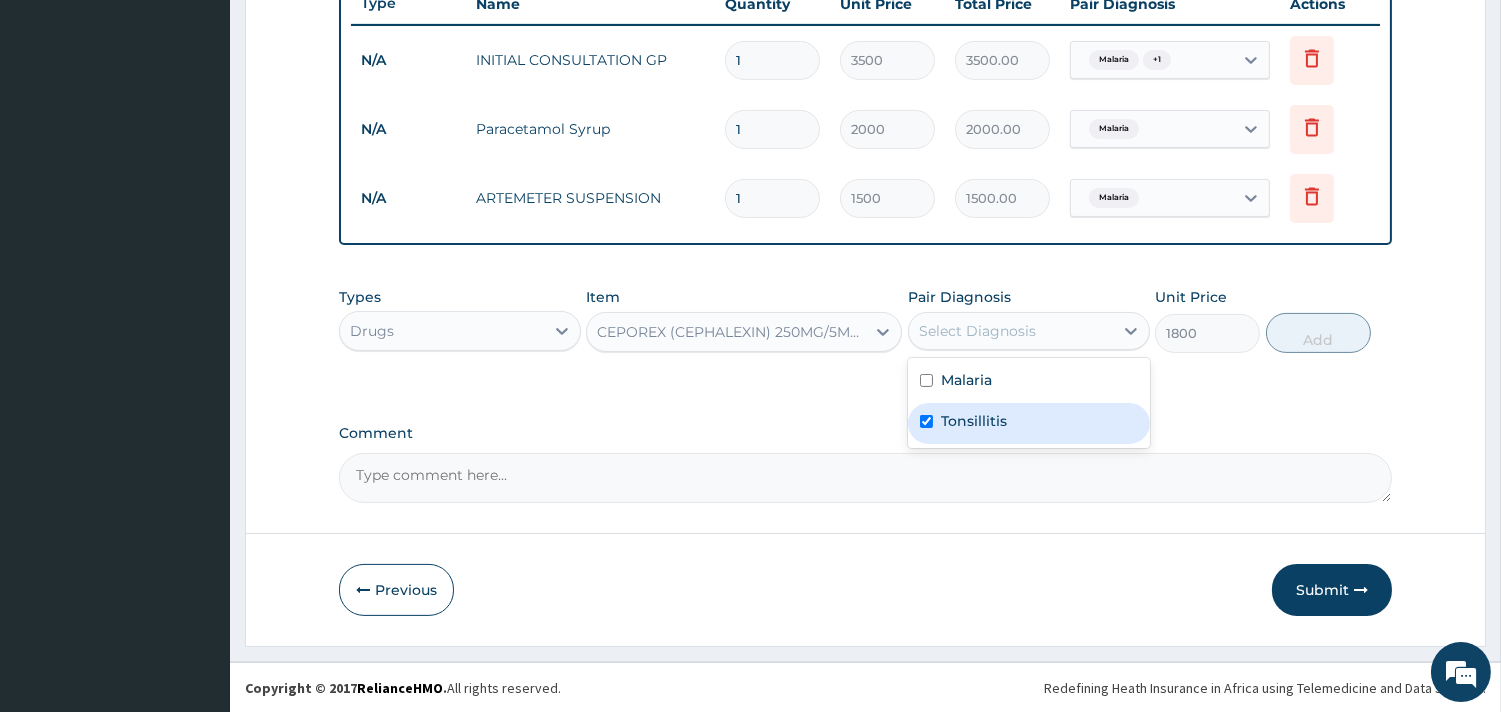 checkbox on "true" 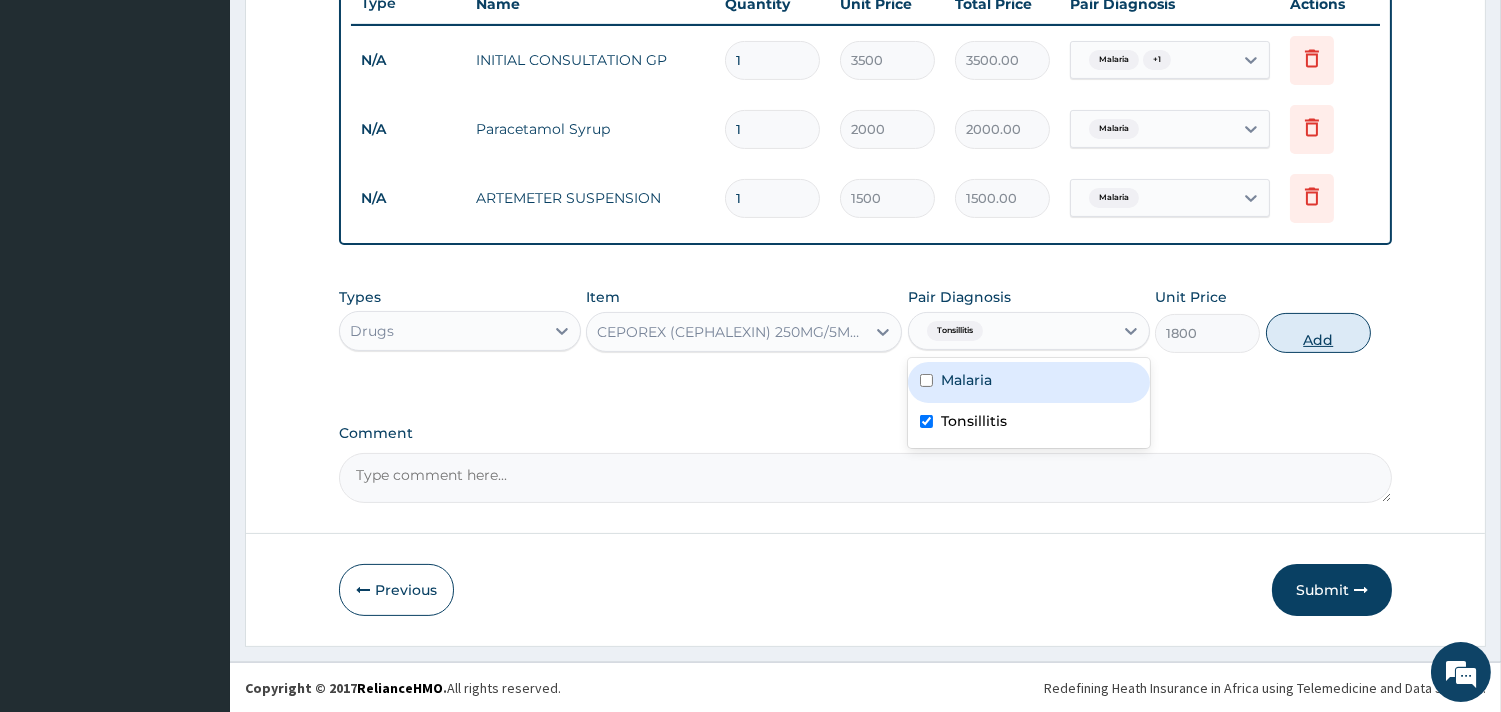 click on "Add" at bounding box center [1318, 333] 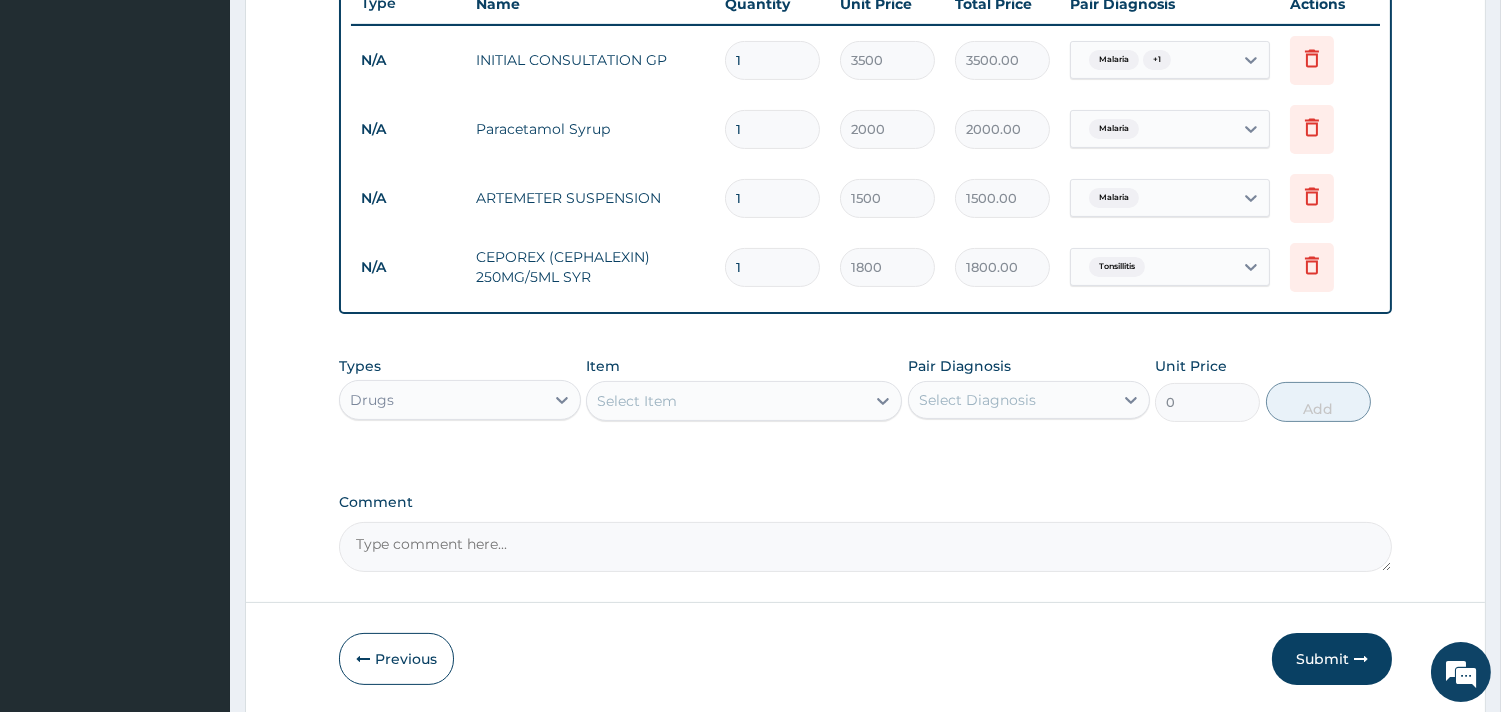 click on "Select Item" at bounding box center [726, 401] 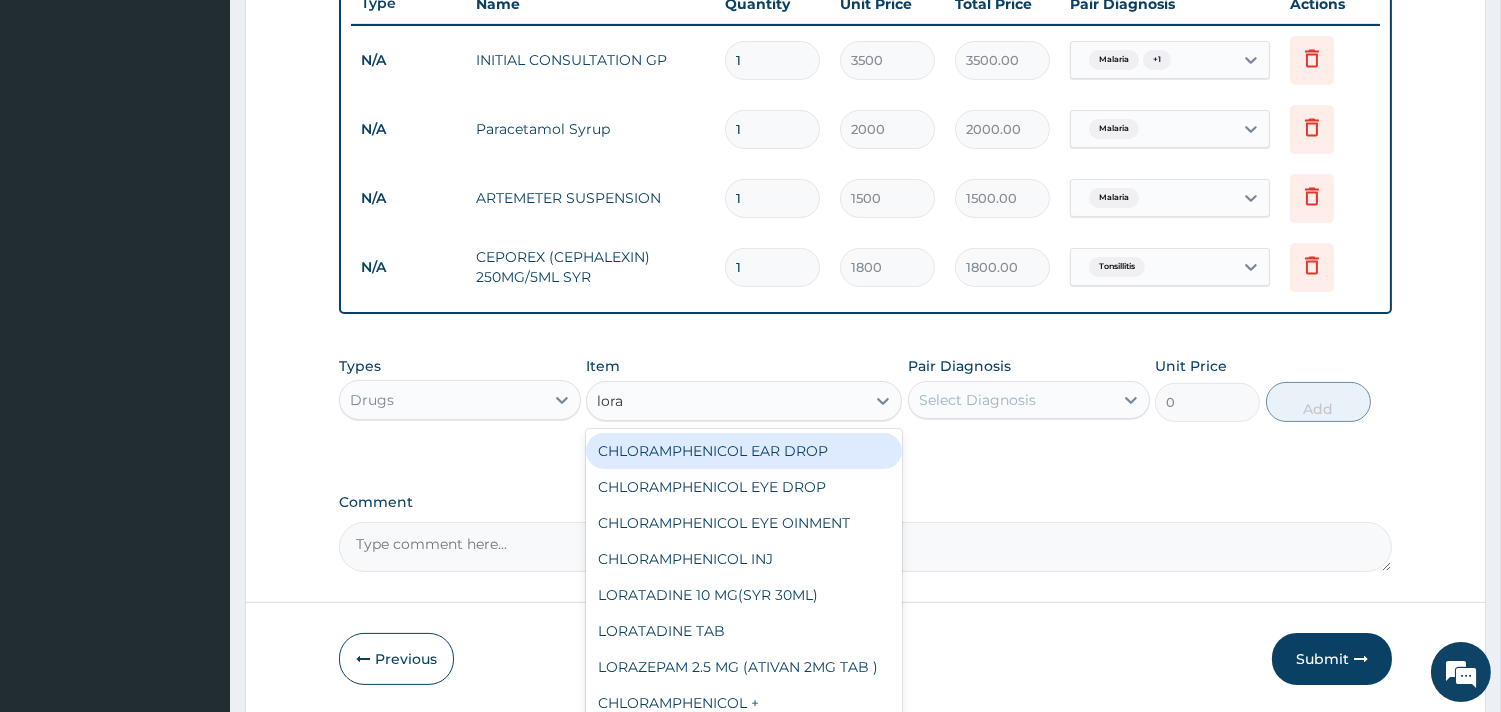 type on "lorat" 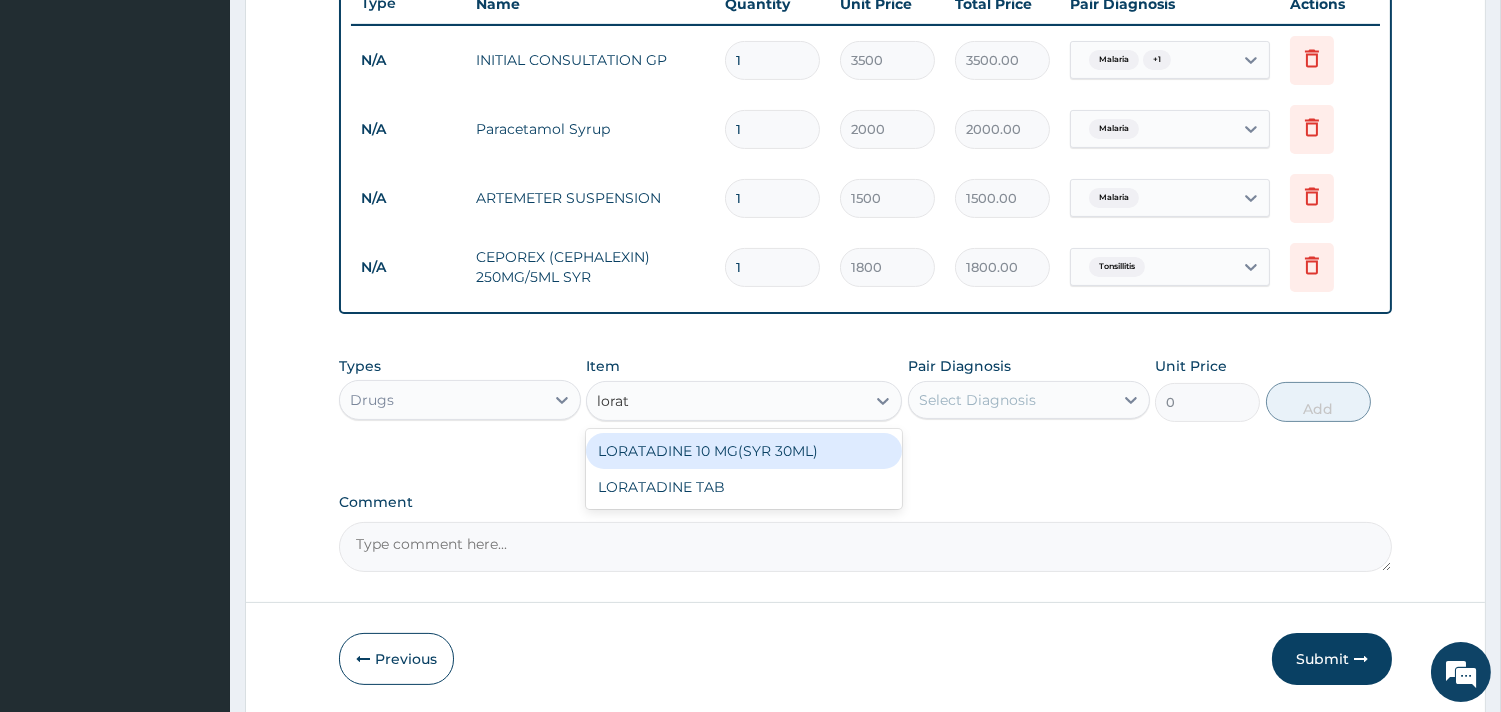 click on "LORATADINE 10 MG(SYR 30ML)" at bounding box center (744, 451) 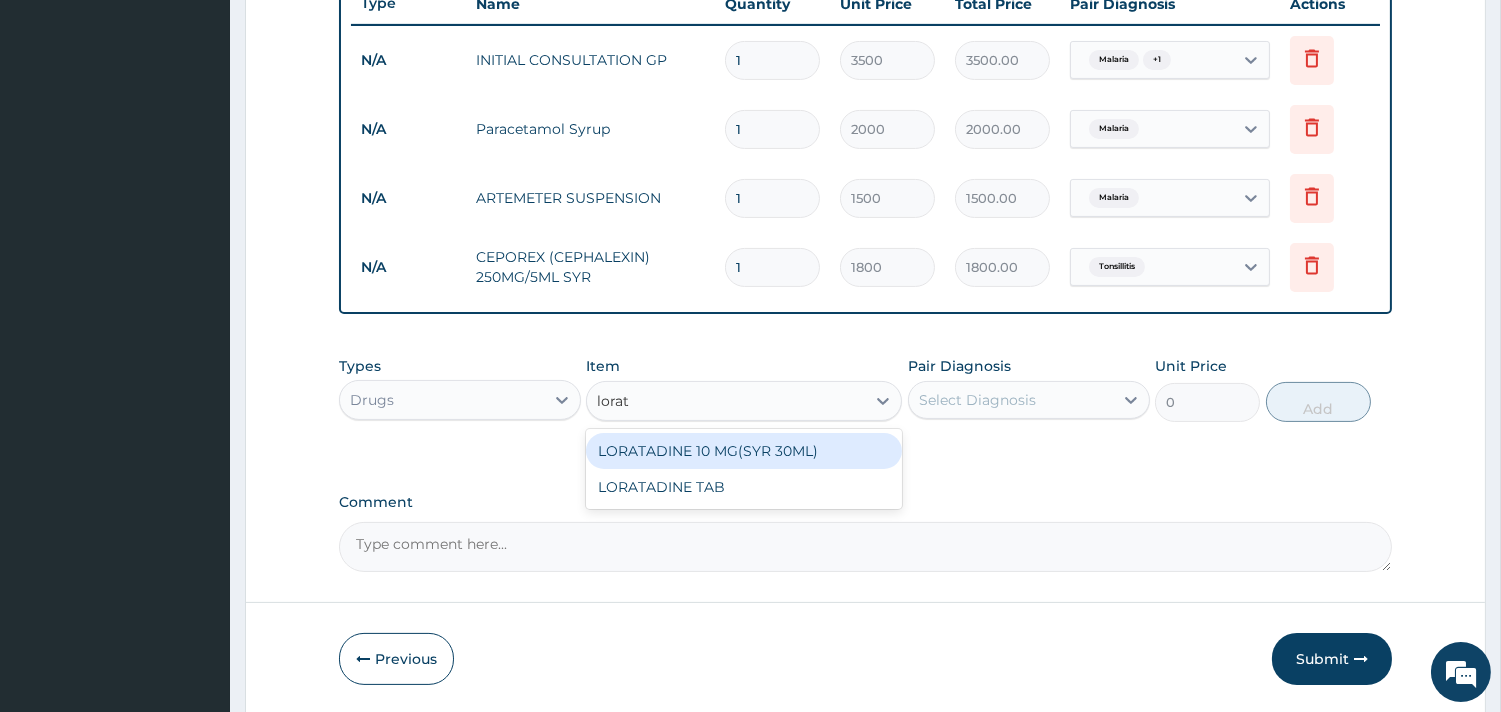 type 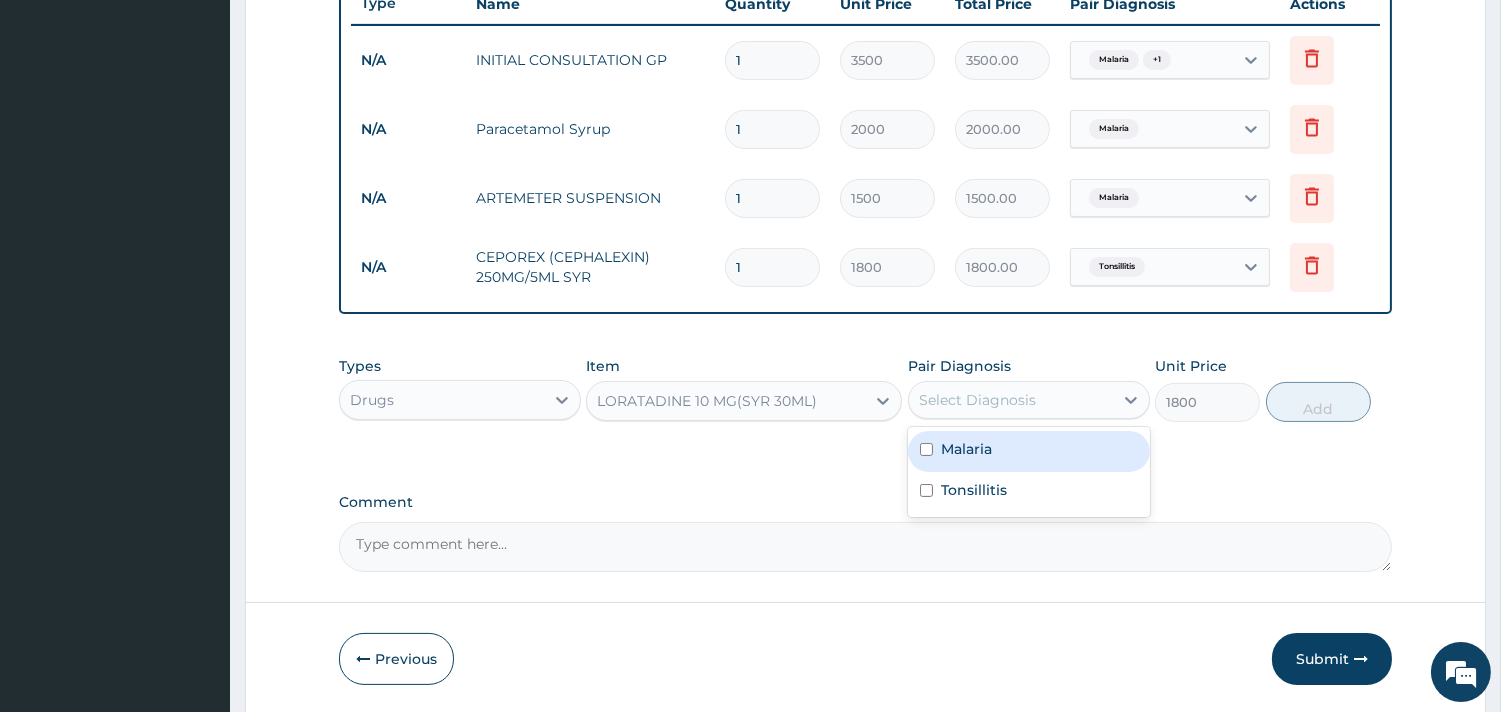 click on "Select Diagnosis" at bounding box center (977, 400) 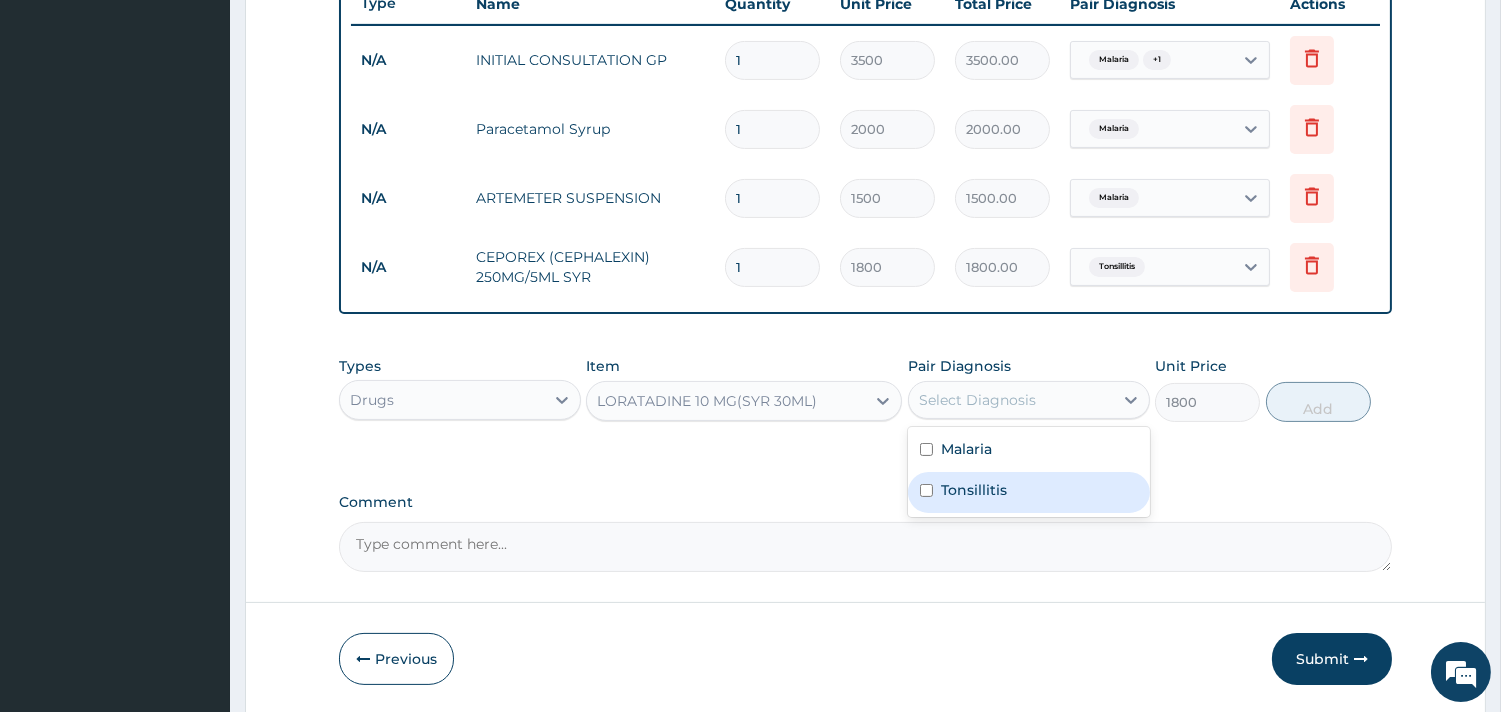 click on "Tonsillitis" at bounding box center [1029, 492] 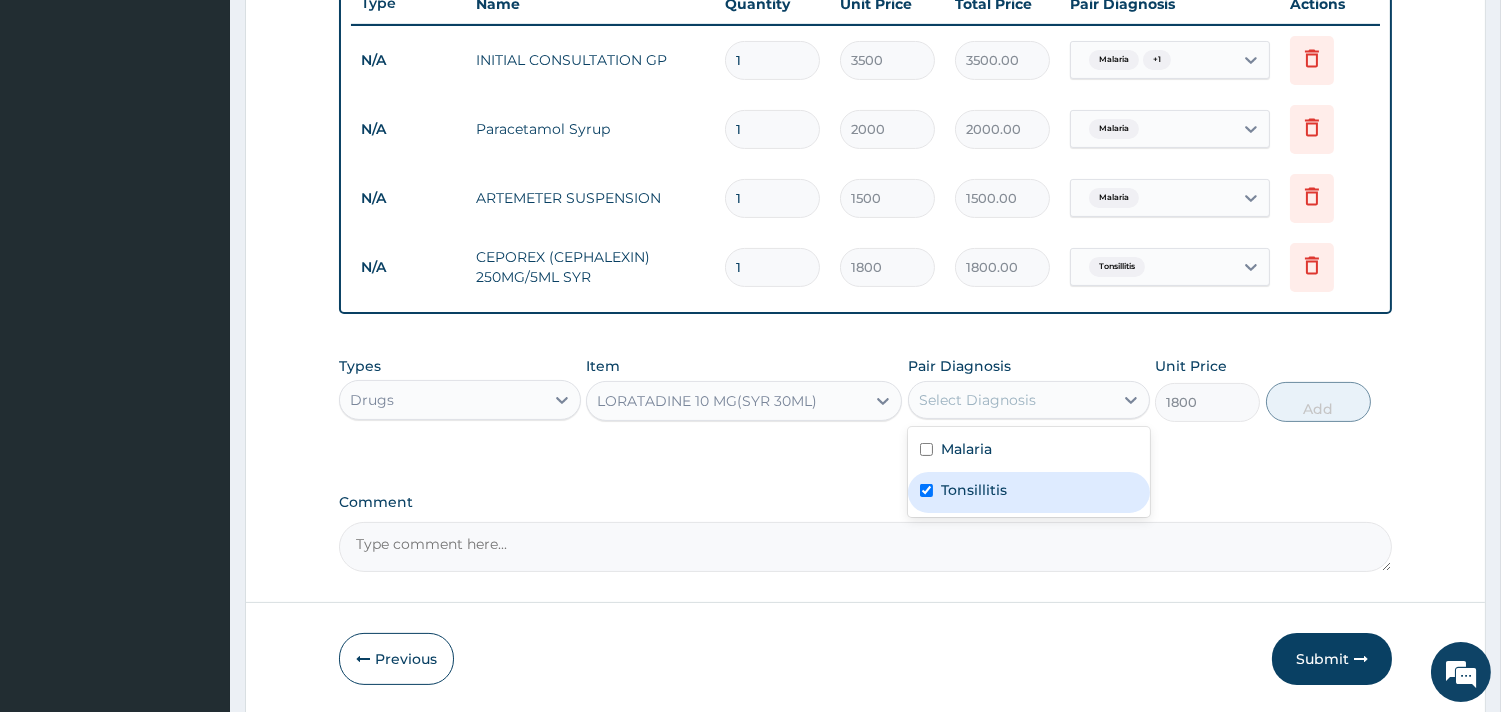 checkbox on "true" 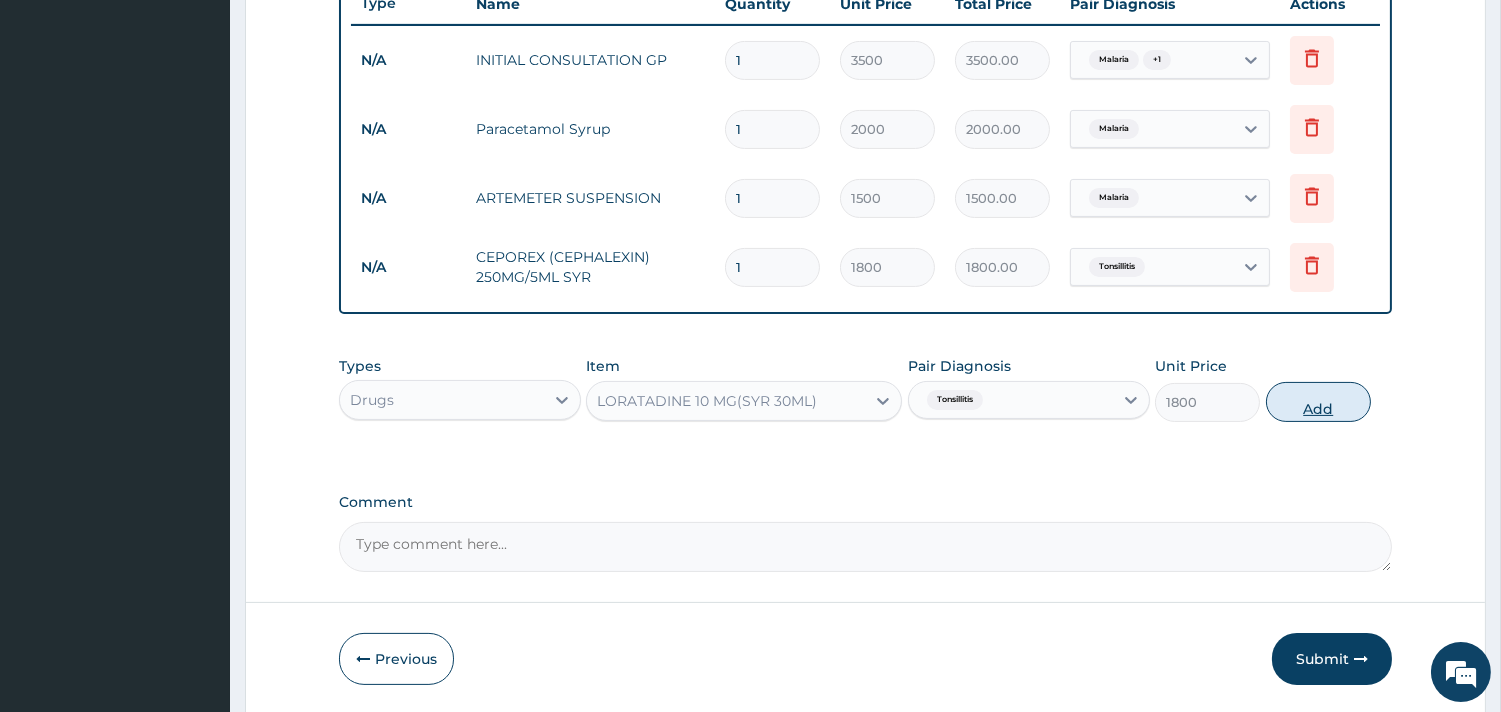 click on "Add" at bounding box center [1318, 402] 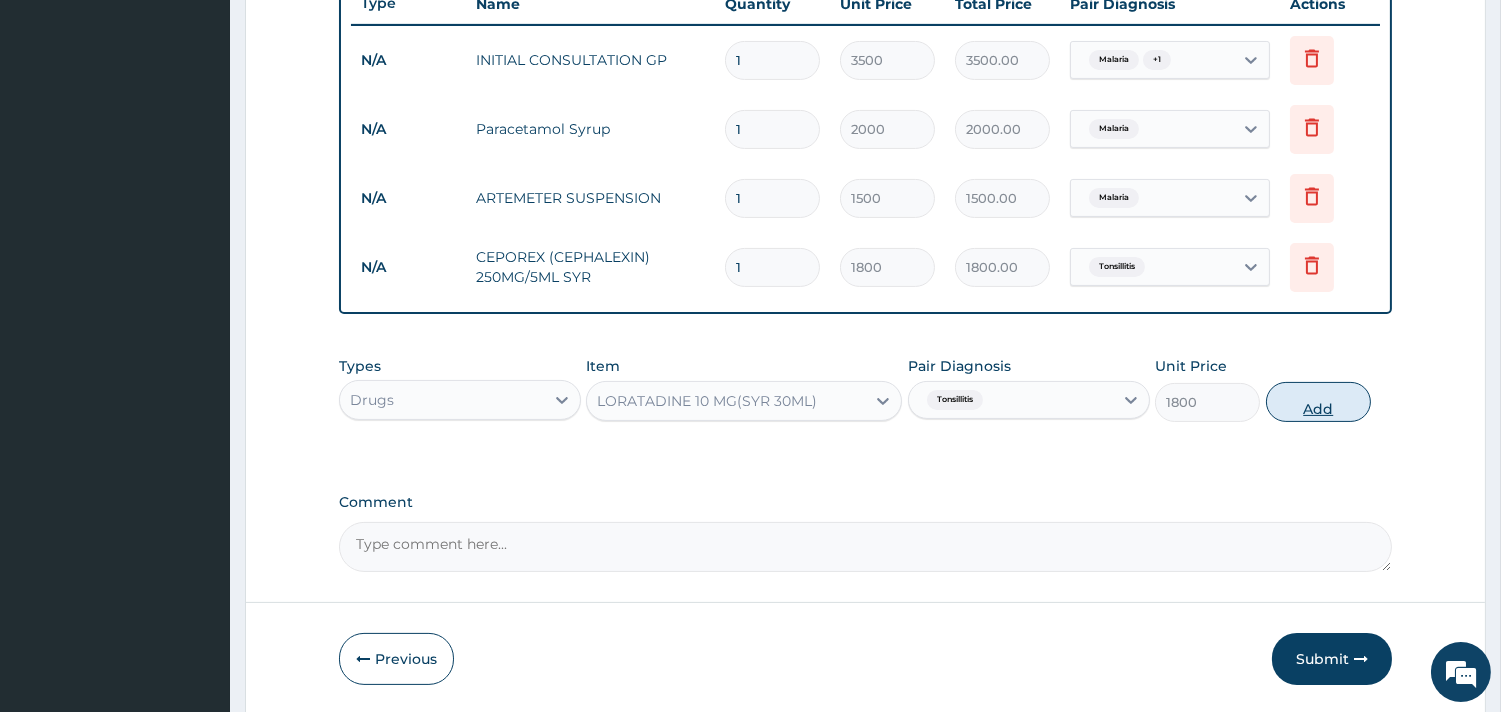 type on "0" 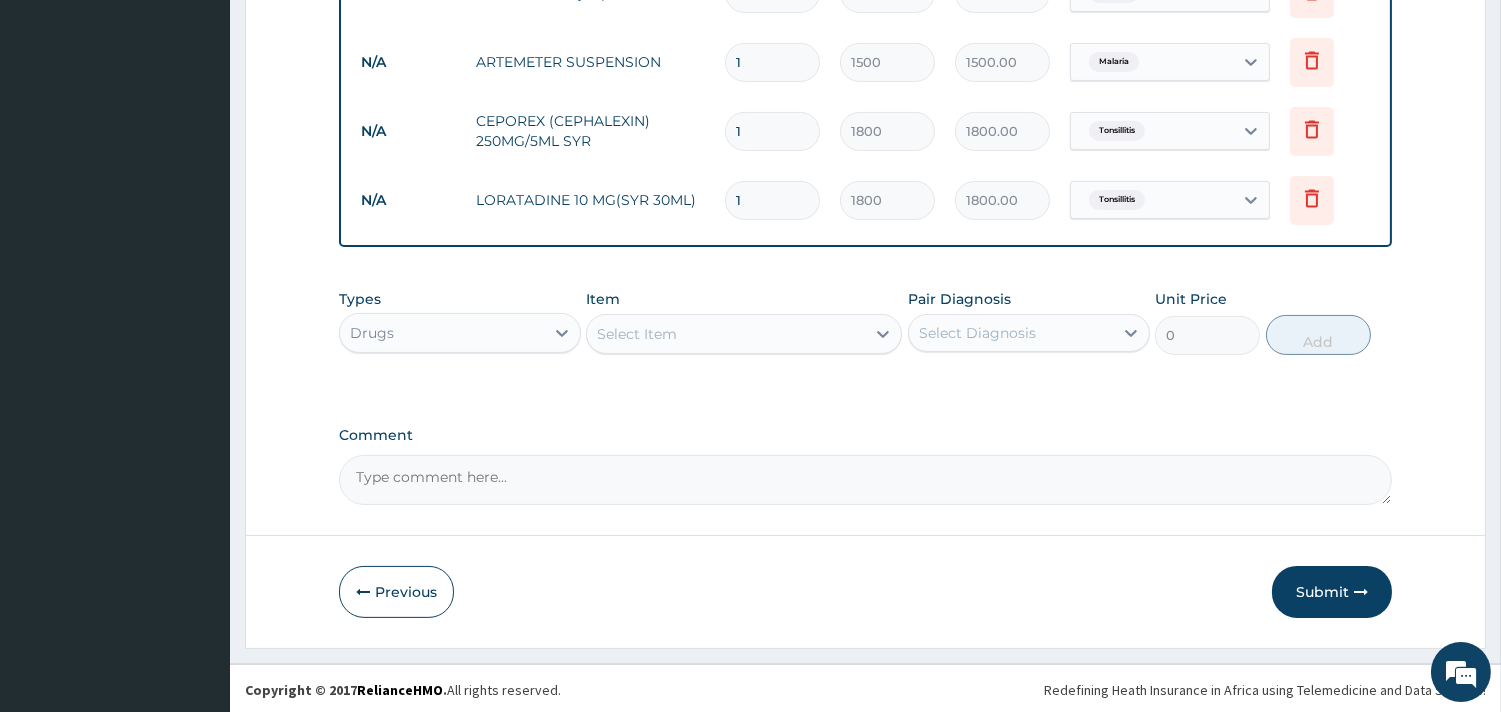 scroll, scrollTop: 911, scrollLeft: 0, axis: vertical 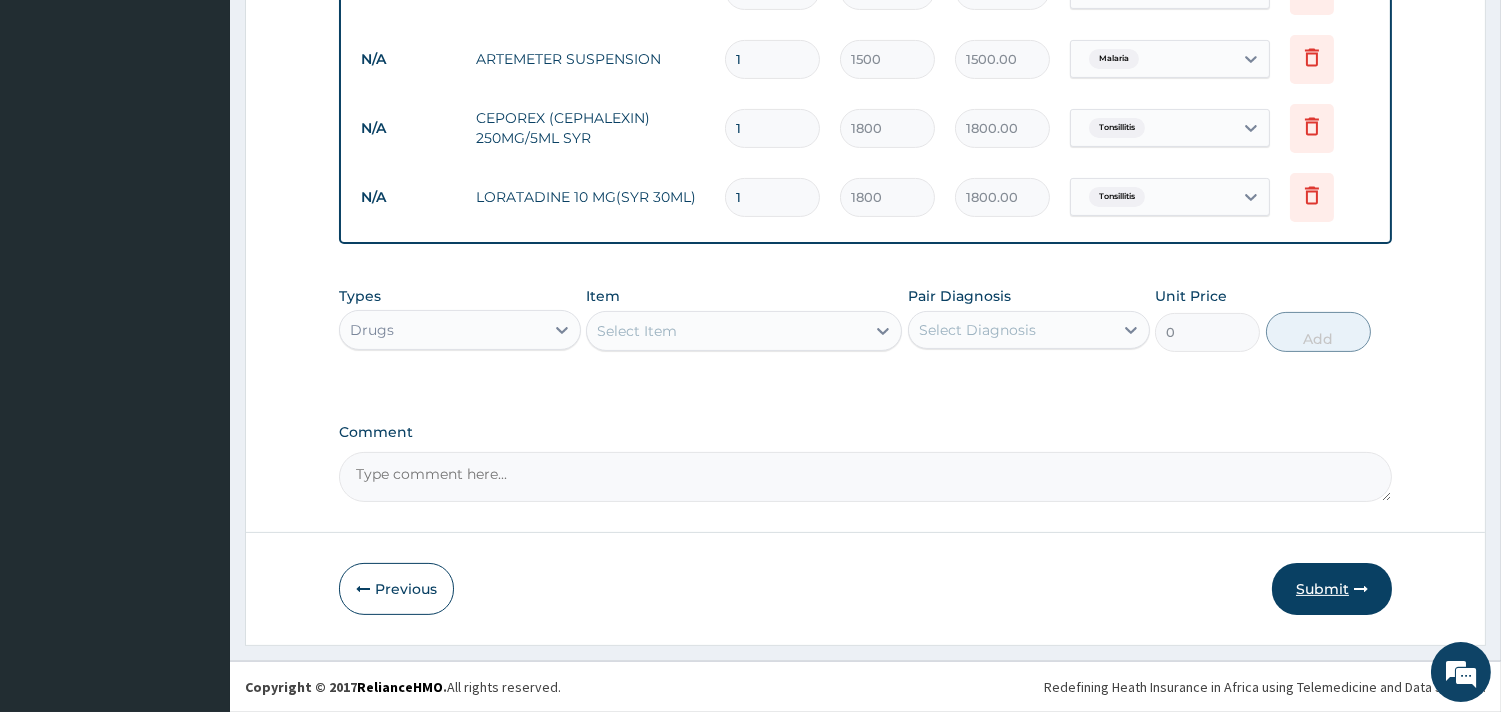 click on "Submit" at bounding box center [1332, 589] 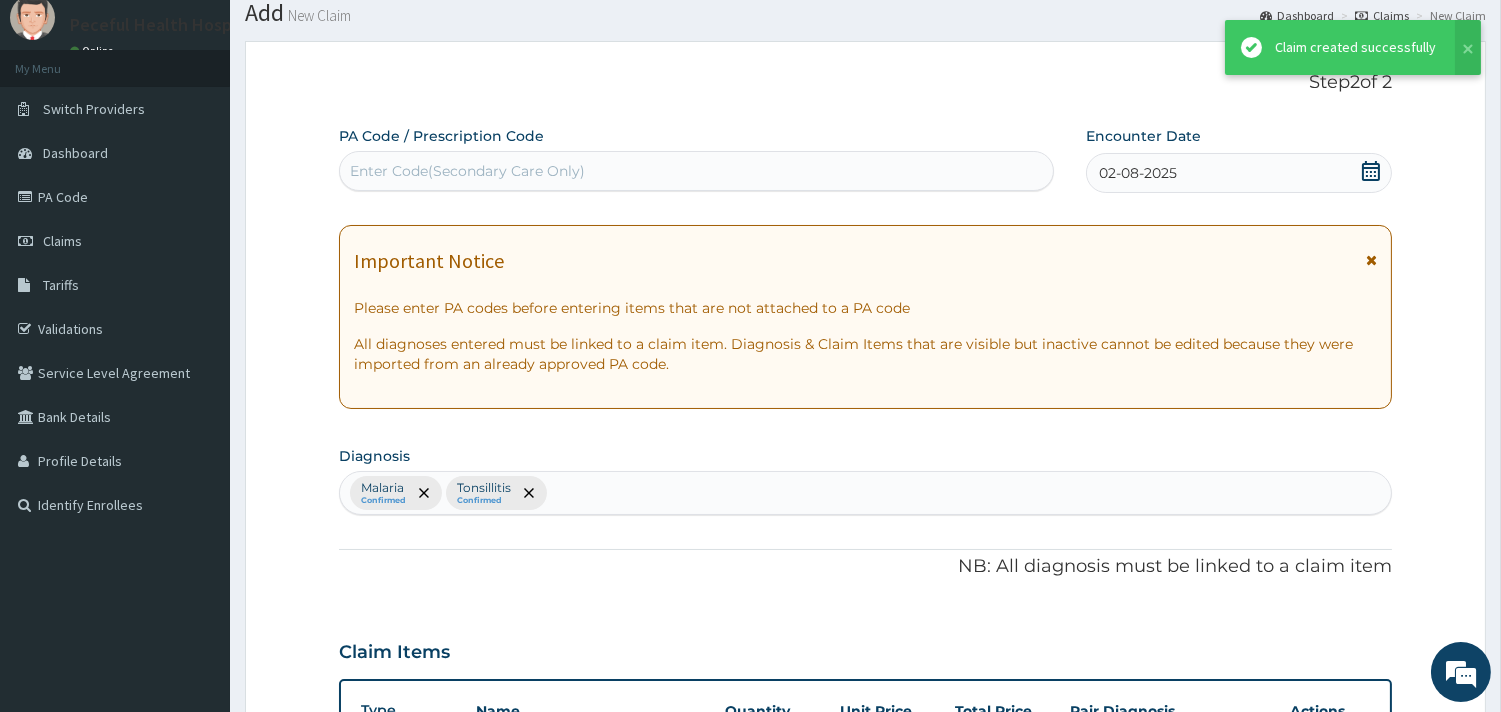 scroll, scrollTop: 911, scrollLeft: 0, axis: vertical 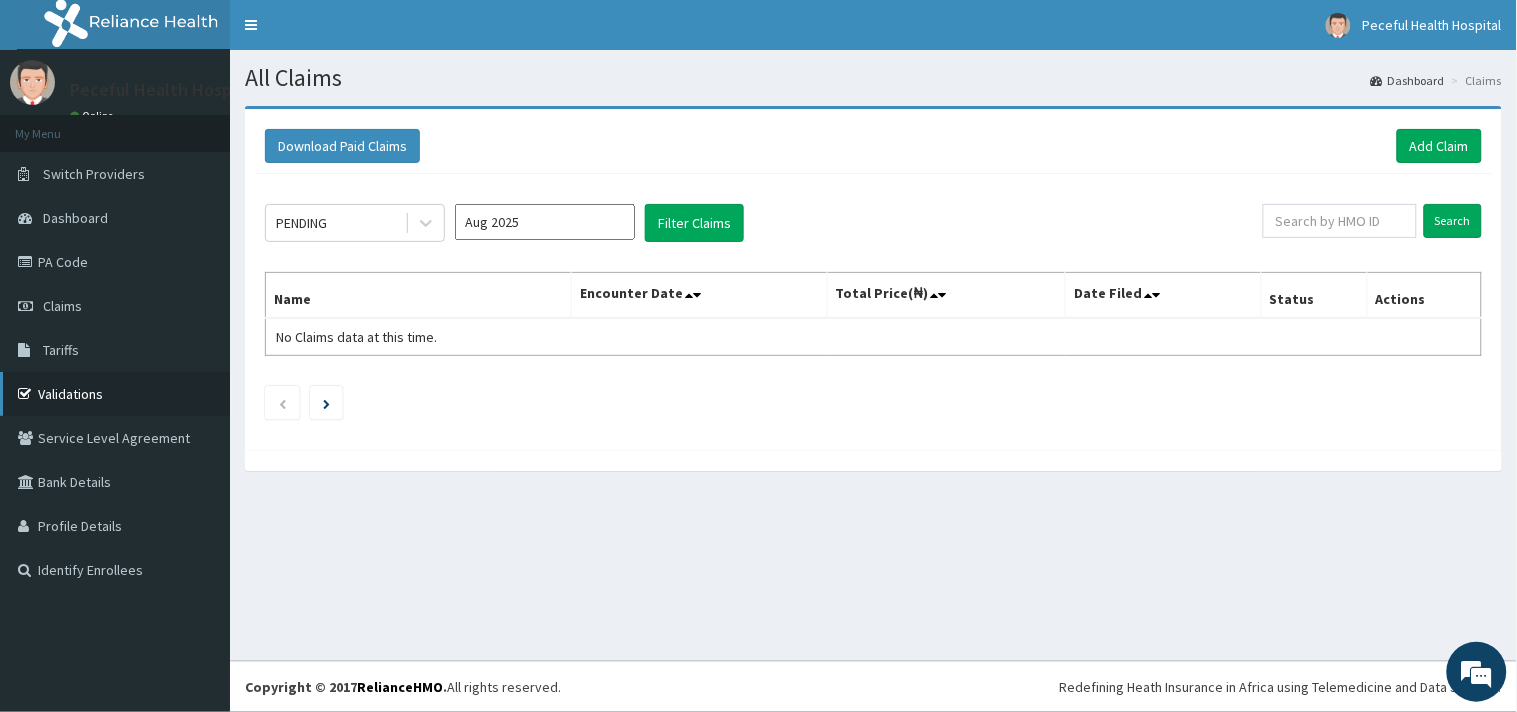 click on "Validations" at bounding box center (115, 394) 